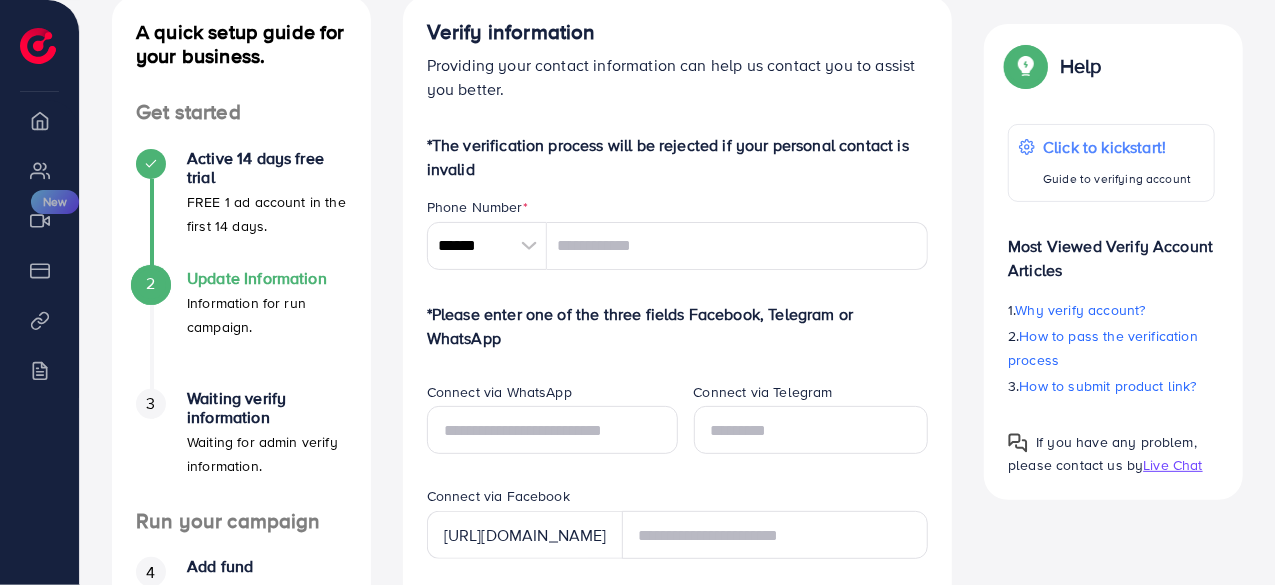 scroll, scrollTop: 200, scrollLeft: 0, axis: vertical 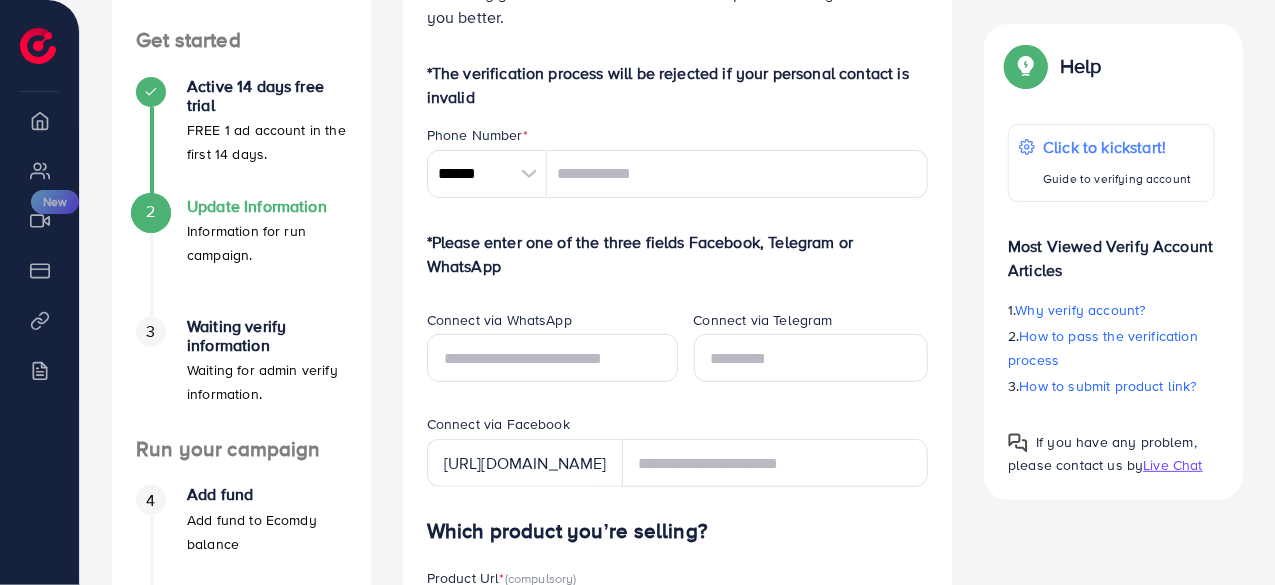 click at bounding box center [529, 174] 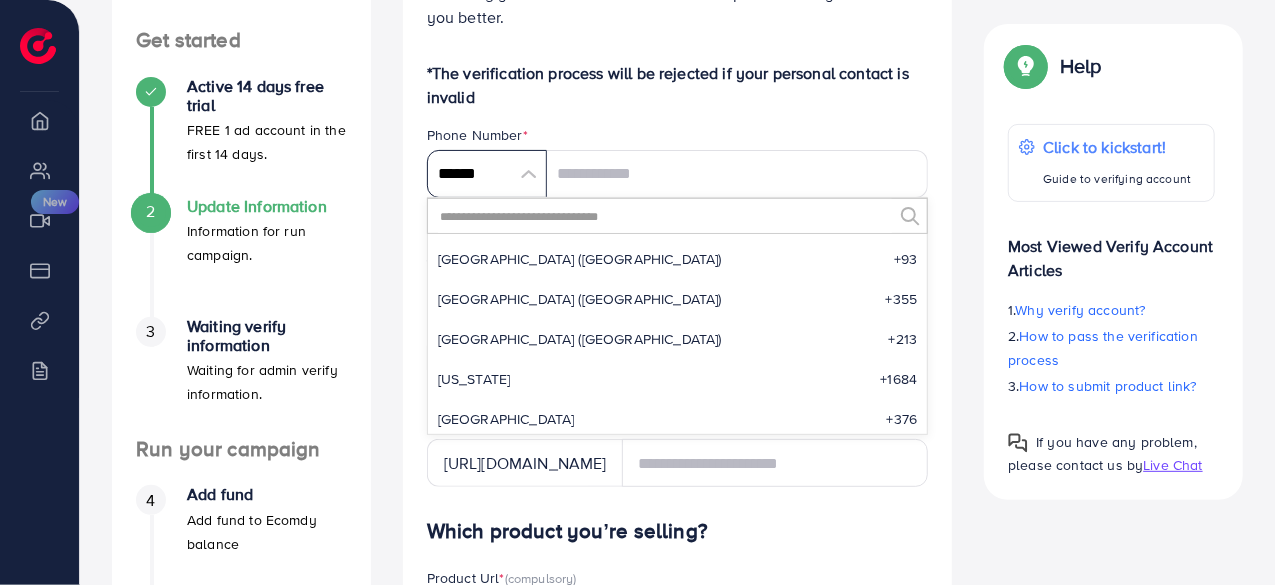 click on "******" at bounding box center (487, 174) 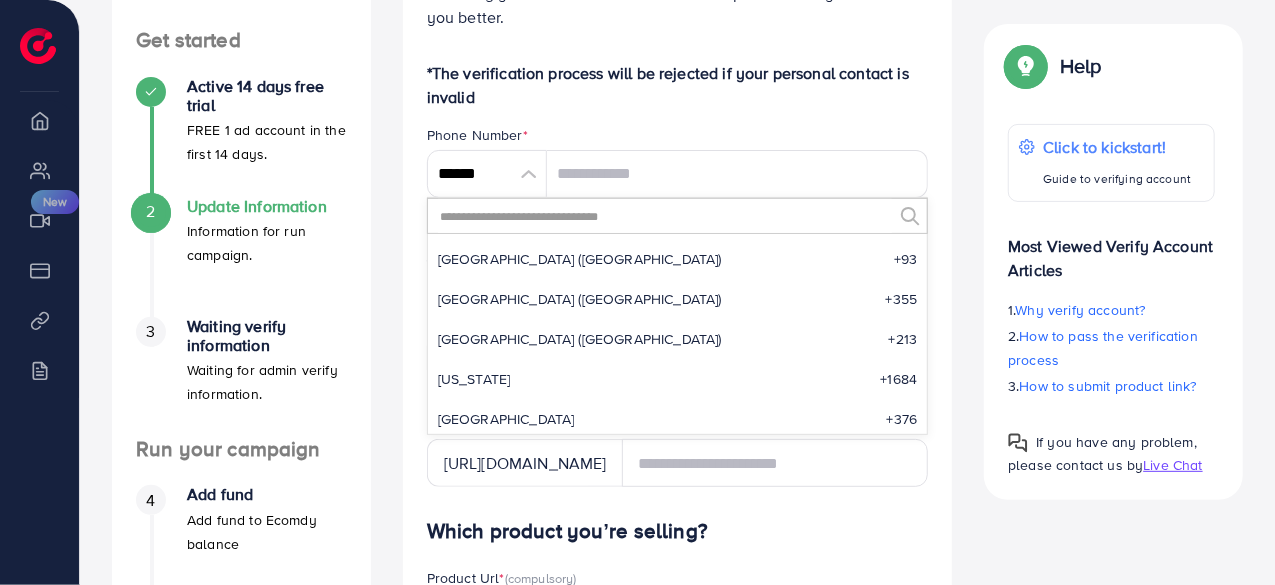 scroll, scrollTop: 9285, scrollLeft: 0, axis: vertical 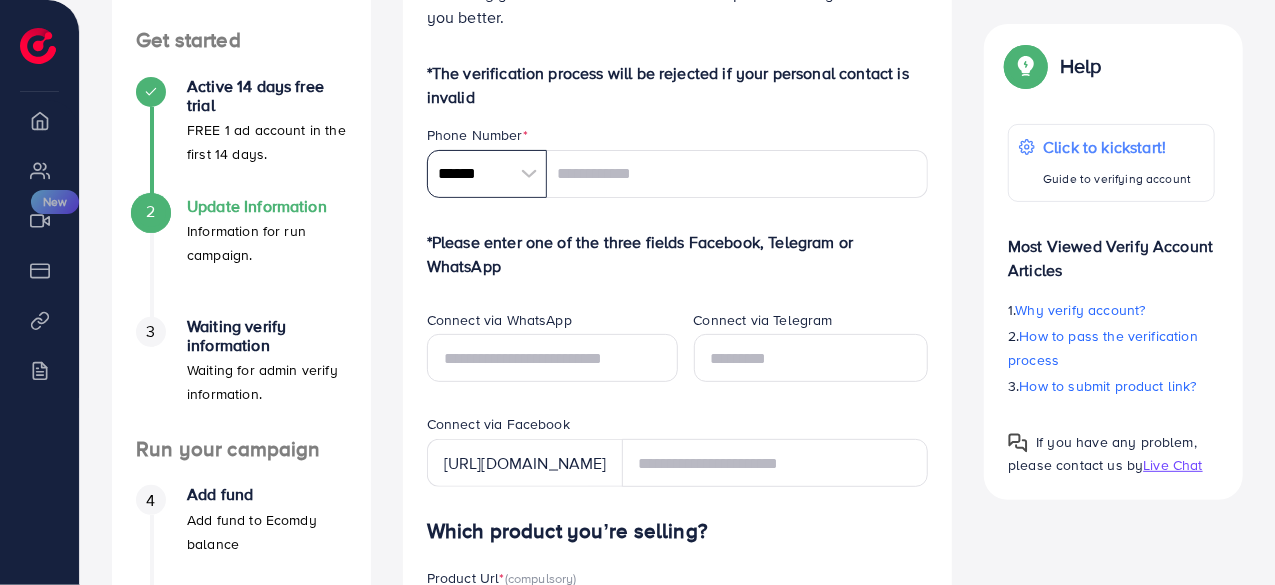 click on "******" at bounding box center [487, 174] 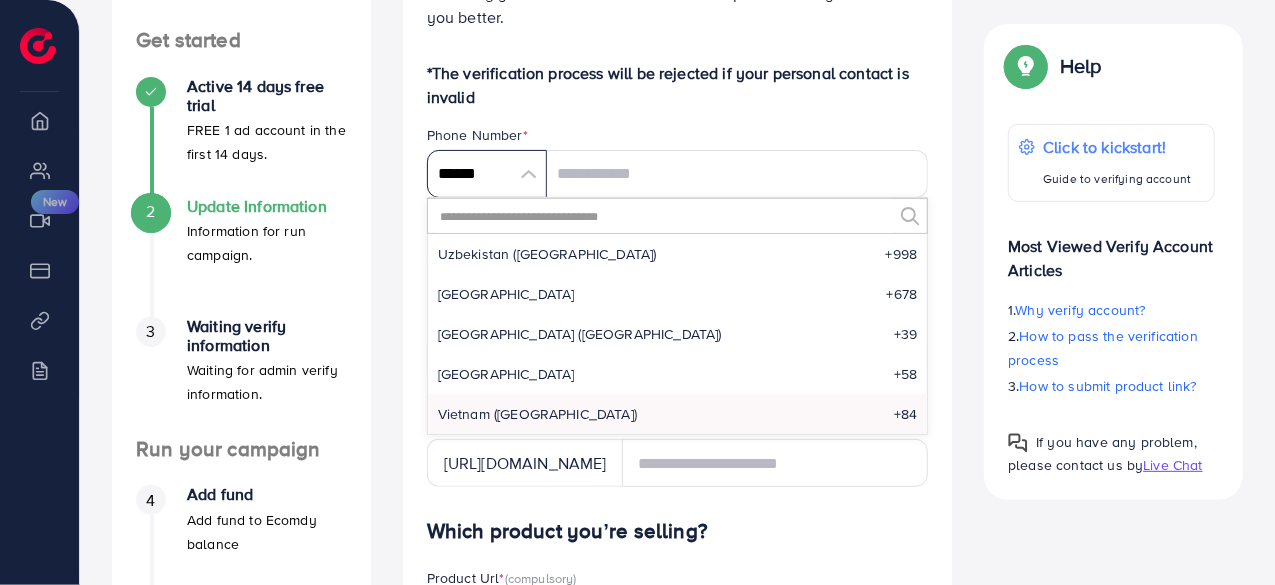 scroll, scrollTop: 9534, scrollLeft: 0, axis: vertical 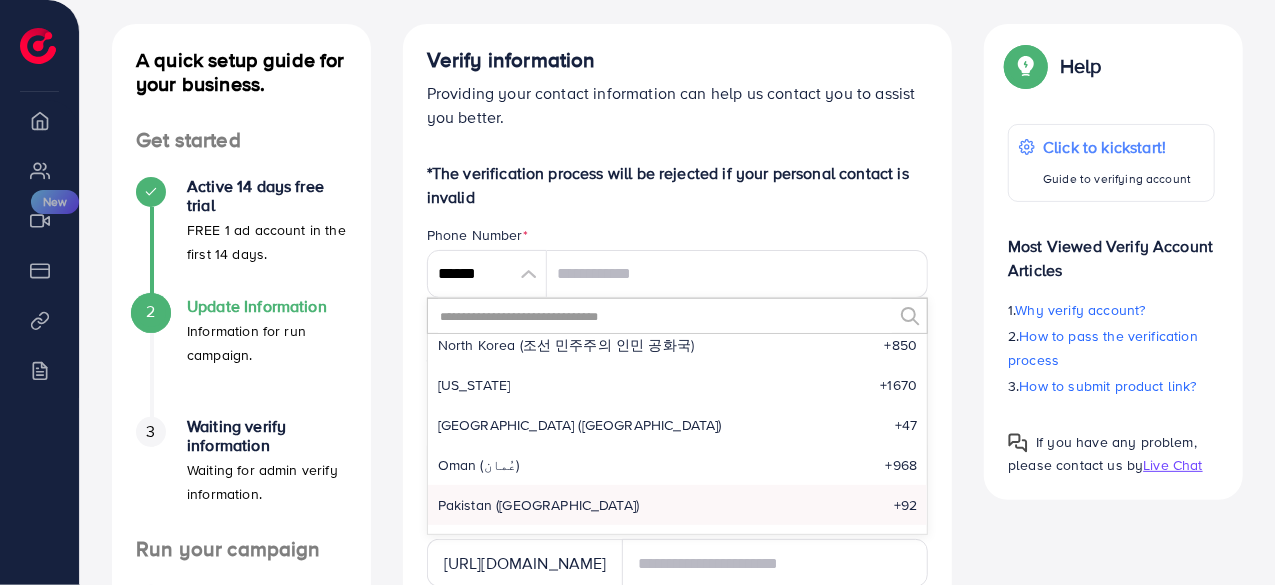 click on "Pakistan (‫[GEOGRAPHIC_DATA]‬‎)" at bounding box center (539, 505) 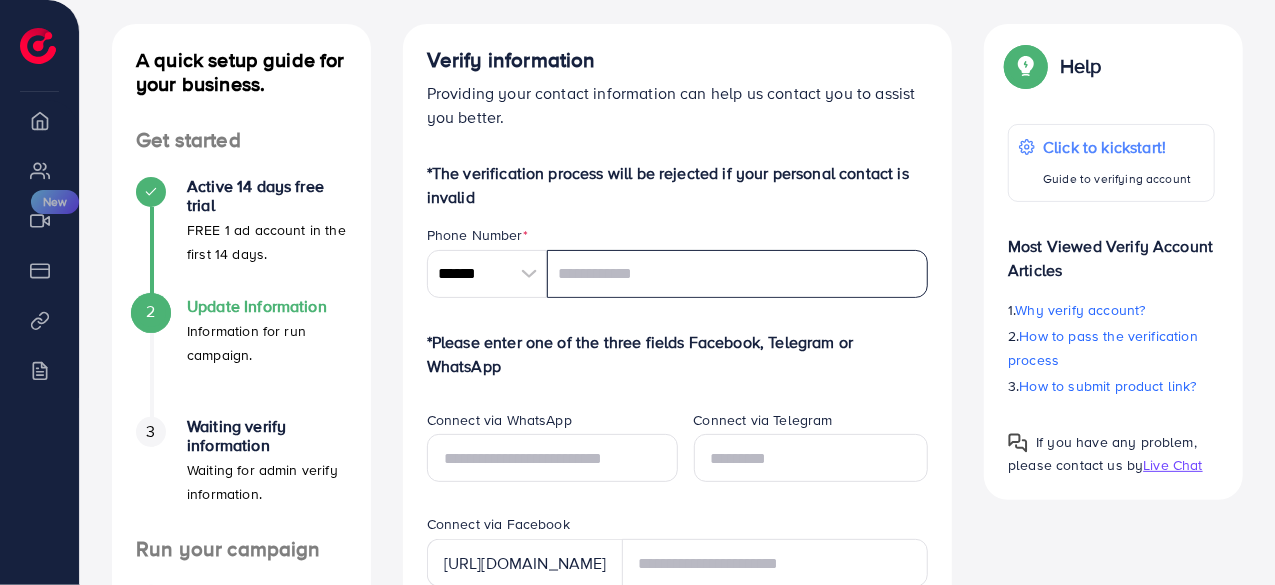 click at bounding box center (738, 274) 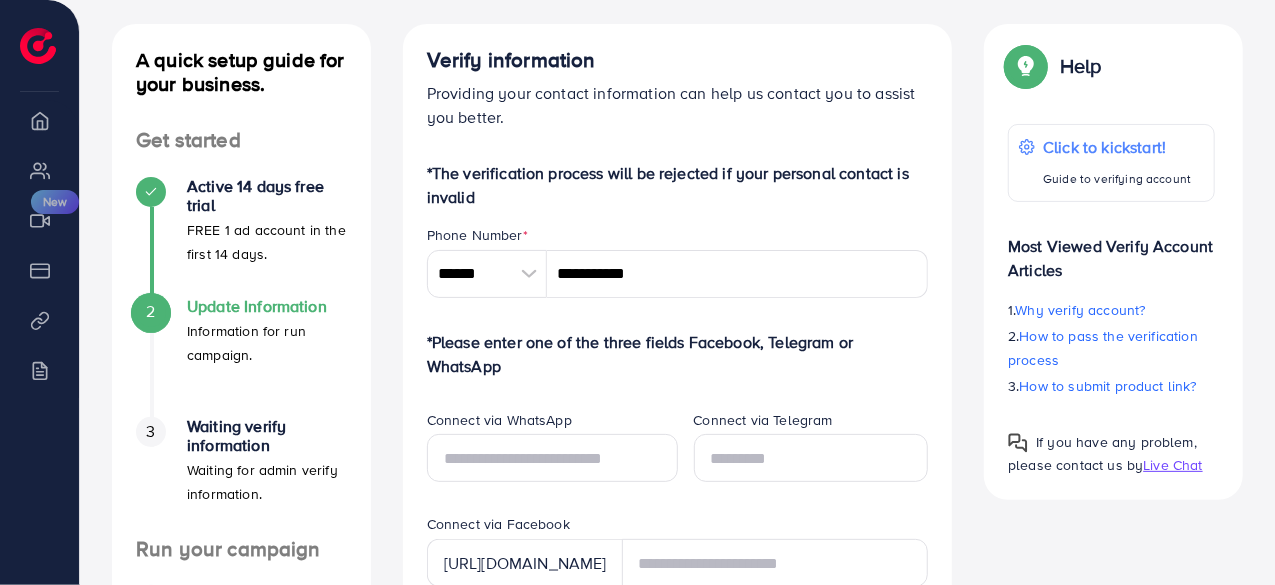 type on "********" 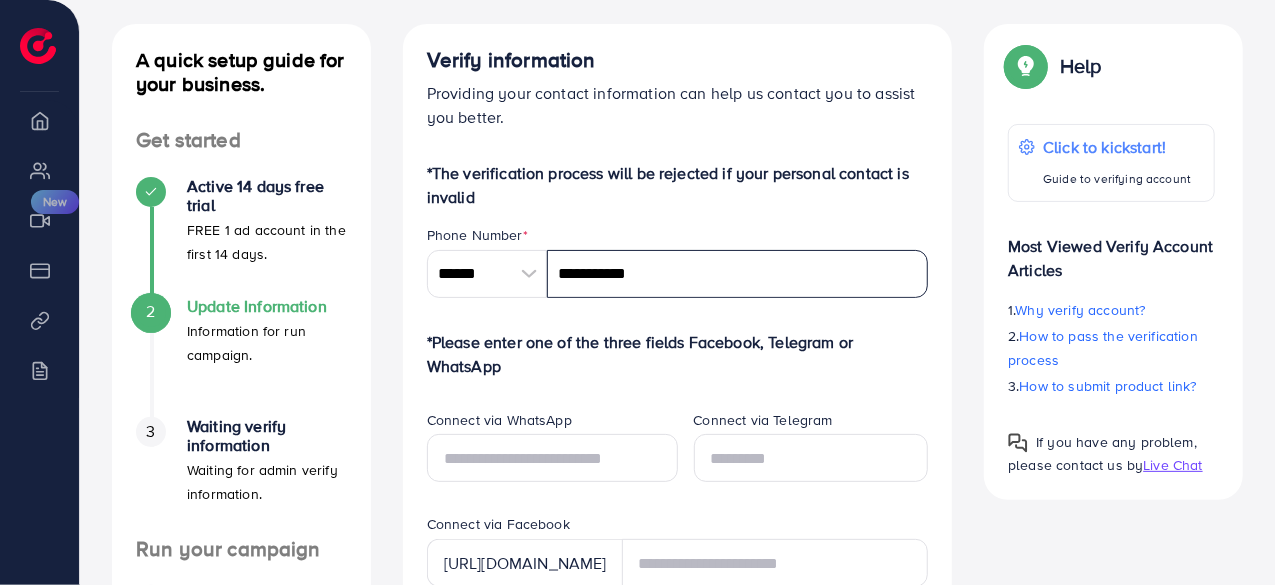 drag, startPoint x: 629, startPoint y: 271, endPoint x: 558, endPoint y: 289, distance: 73.24616 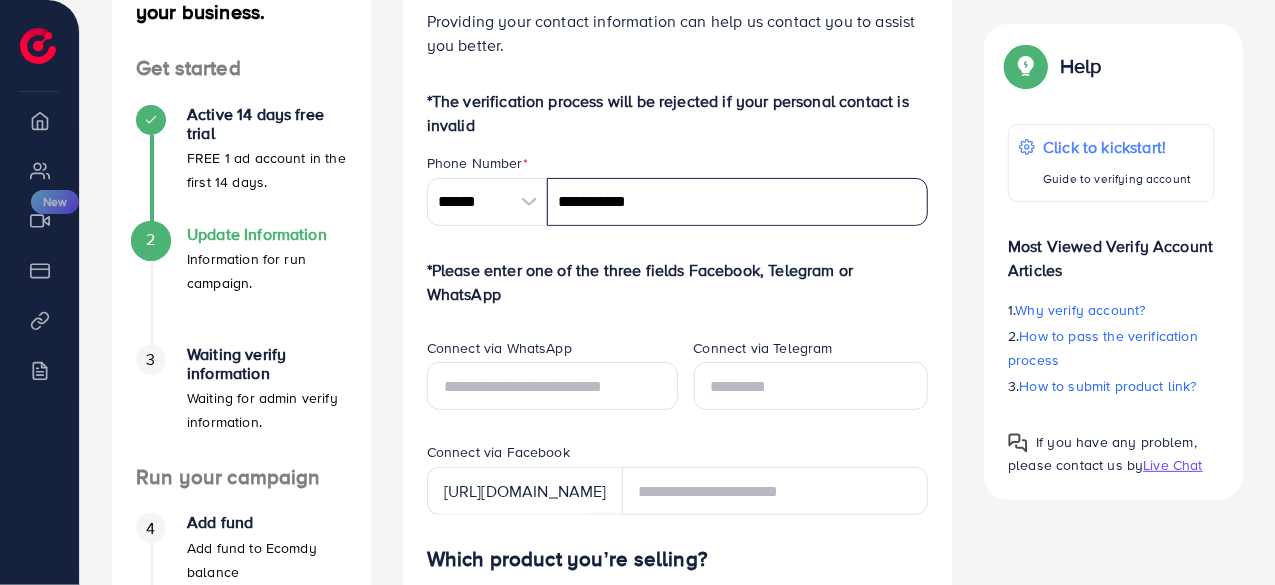 scroll, scrollTop: 200, scrollLeft: 0, axis: vertical 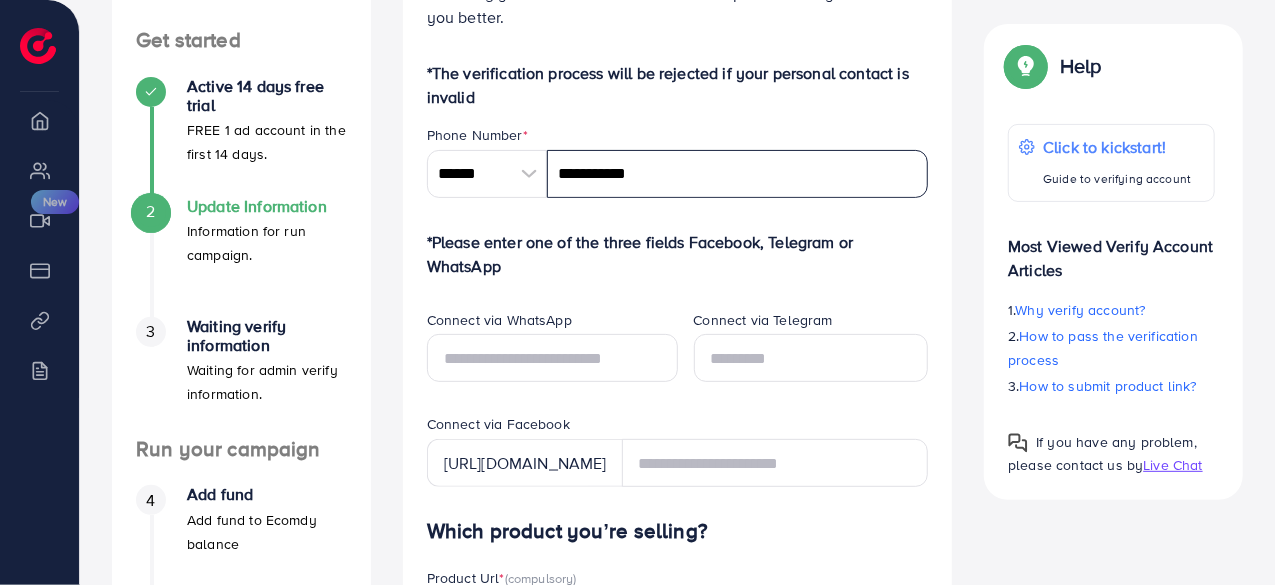 click on "**********" at bounding box center (738, 174) 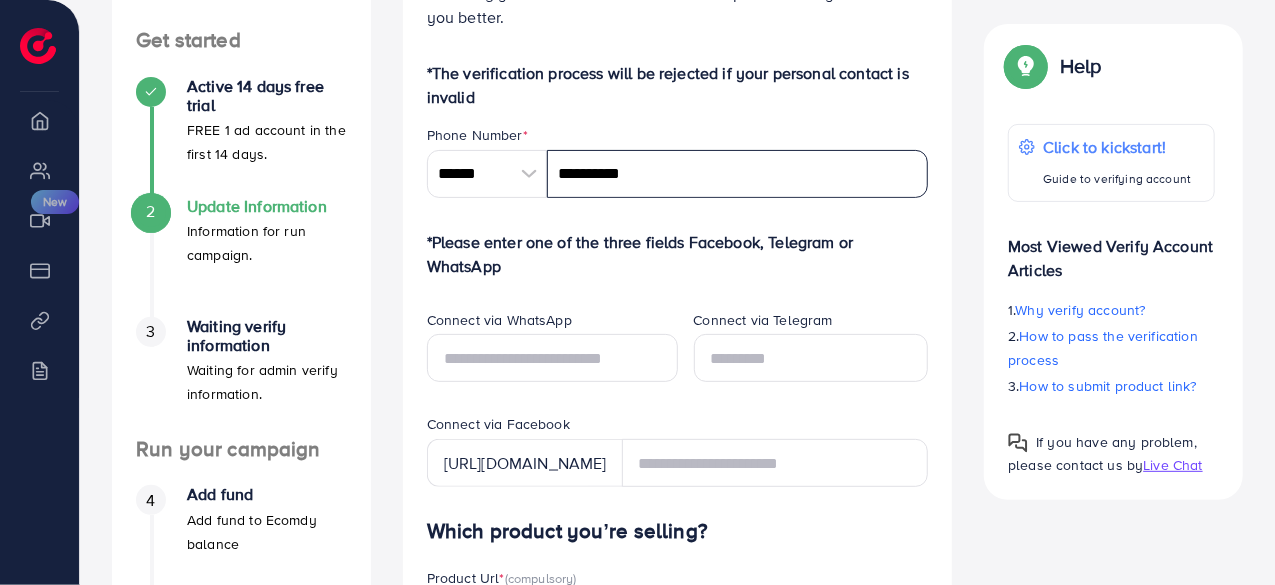 type on "**********" 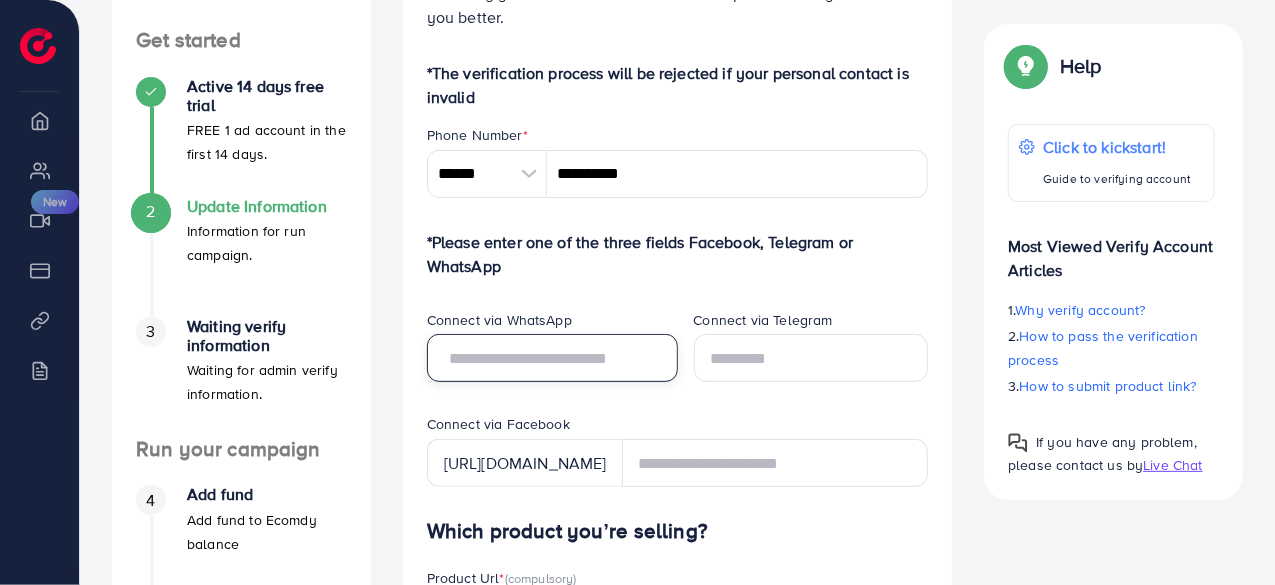 click at bounding box center (552, 358) 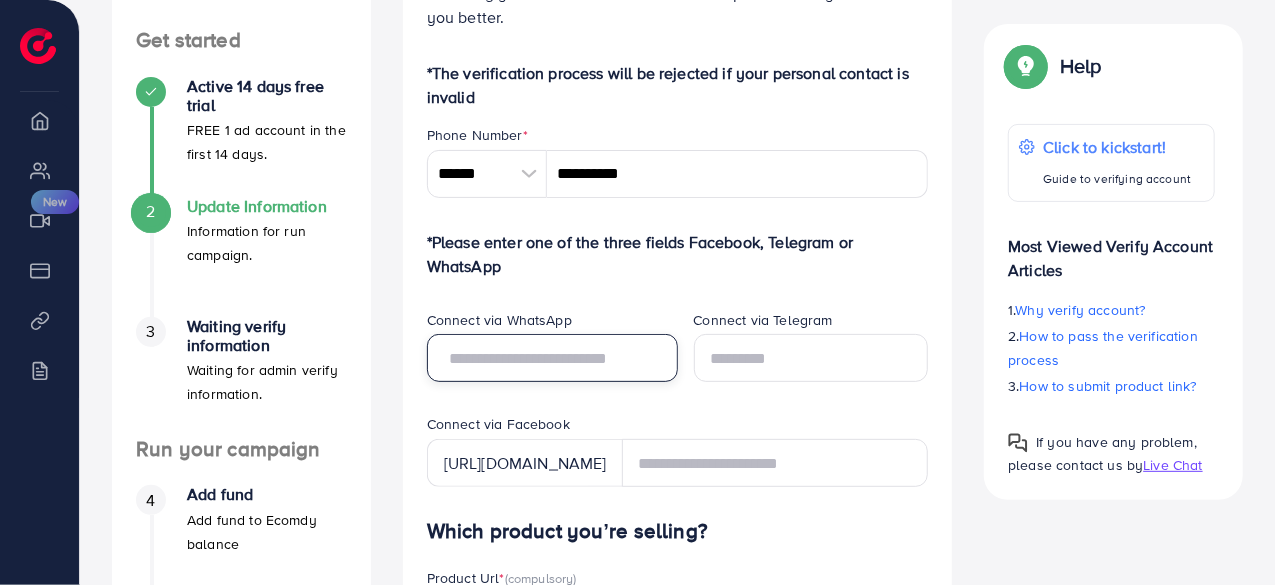 type on "**********" 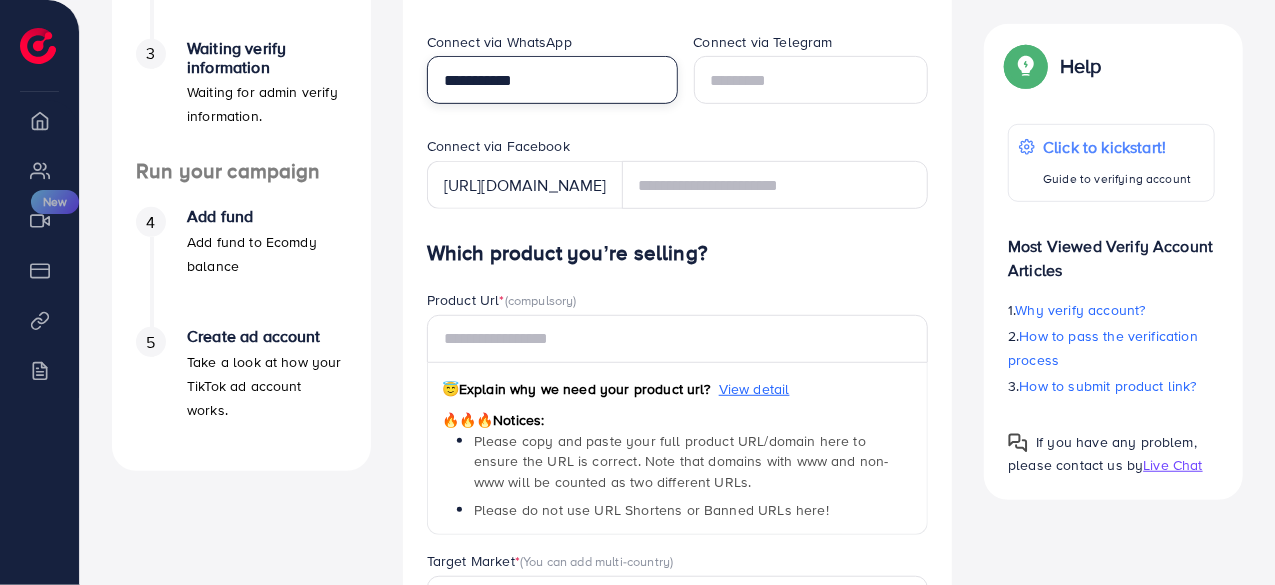 scroll, scrollTop: 500, scrollLeft: 0, axis: vertical 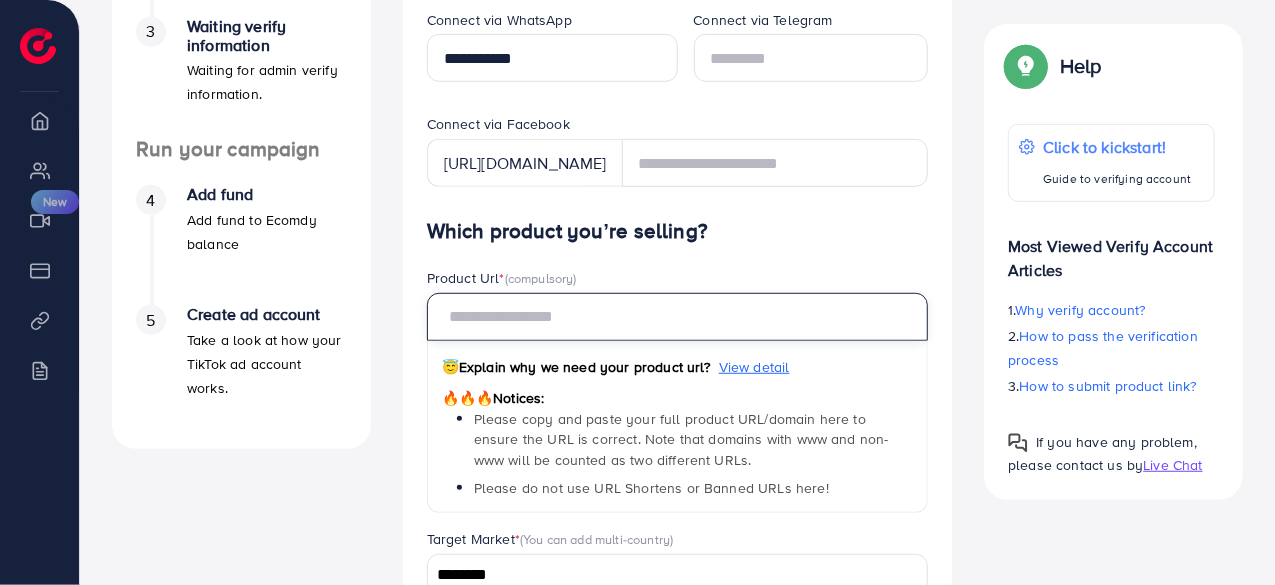 click at bounding box center [678, 317] 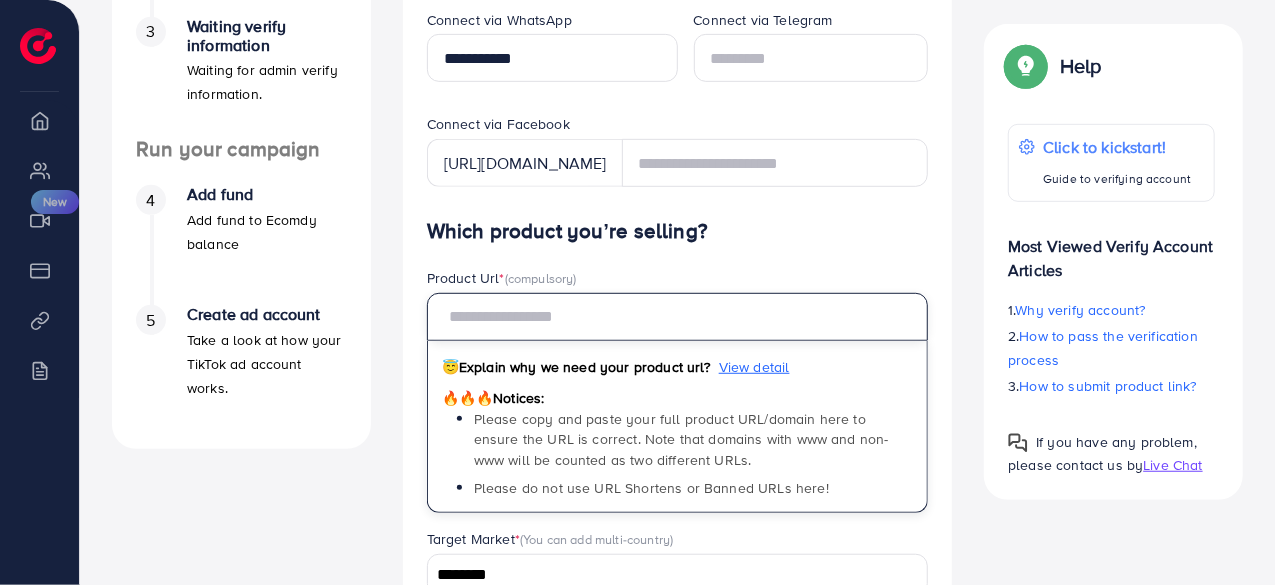 scroll, scrollTop: 600, scrollLeft: 0, axis: vertical 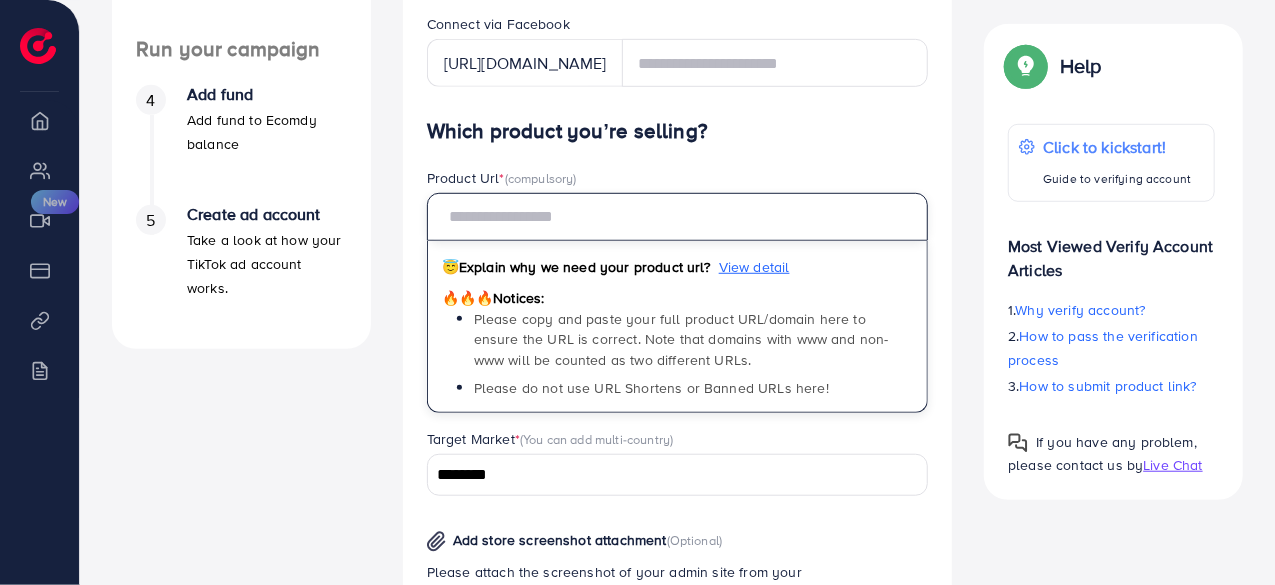 click at bounding box center [678, 217] 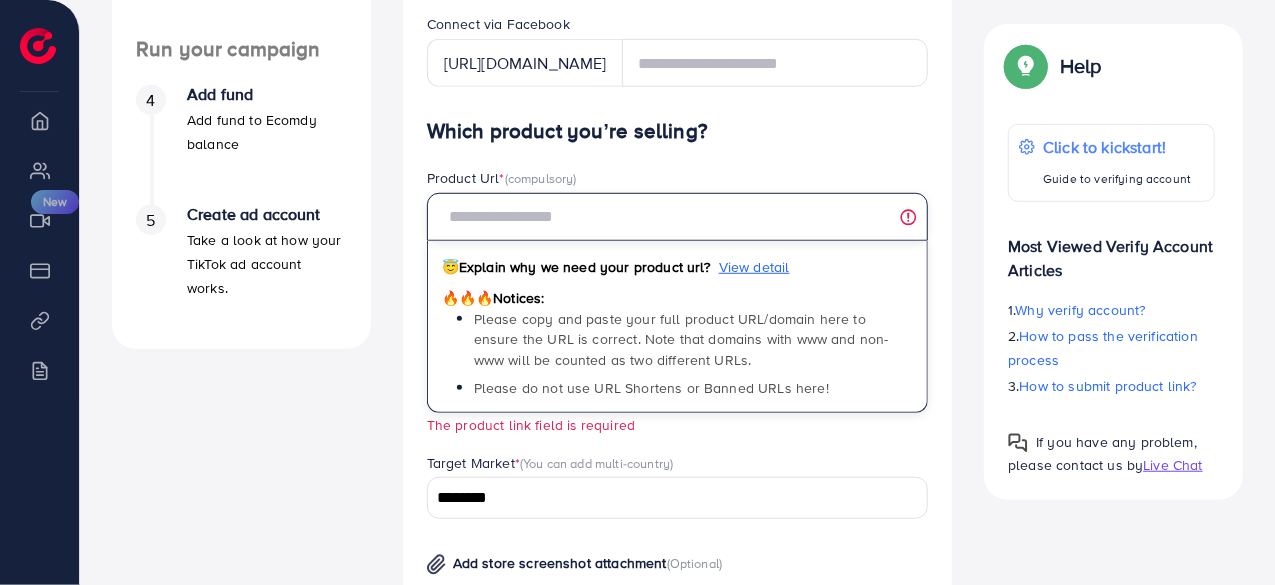 paste on "**********" 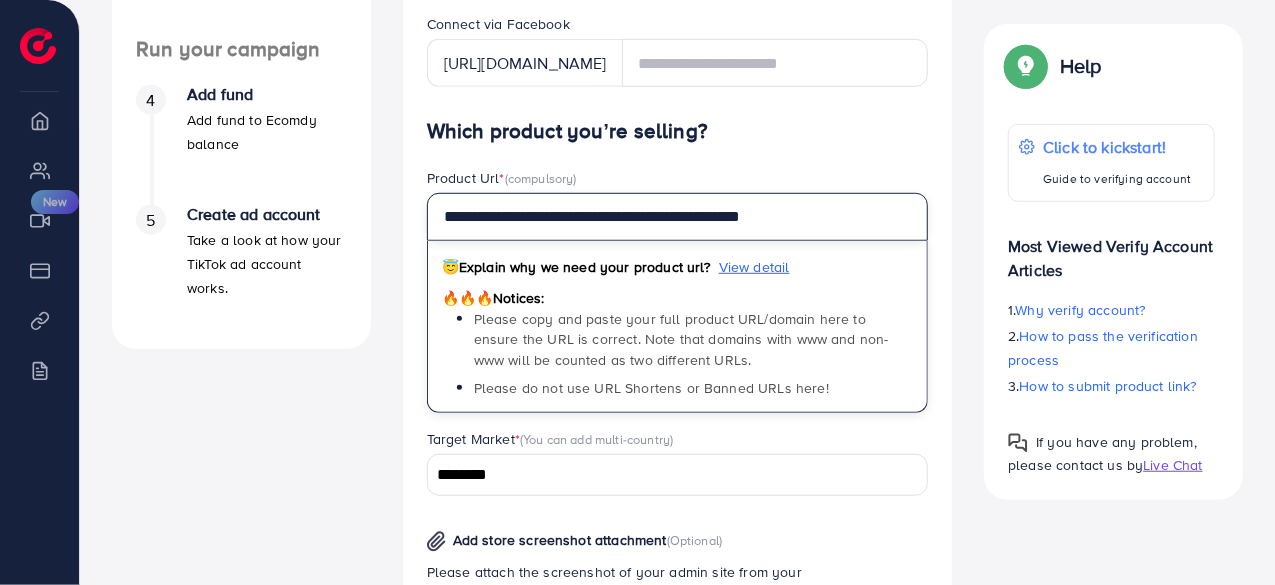 type on "**********" 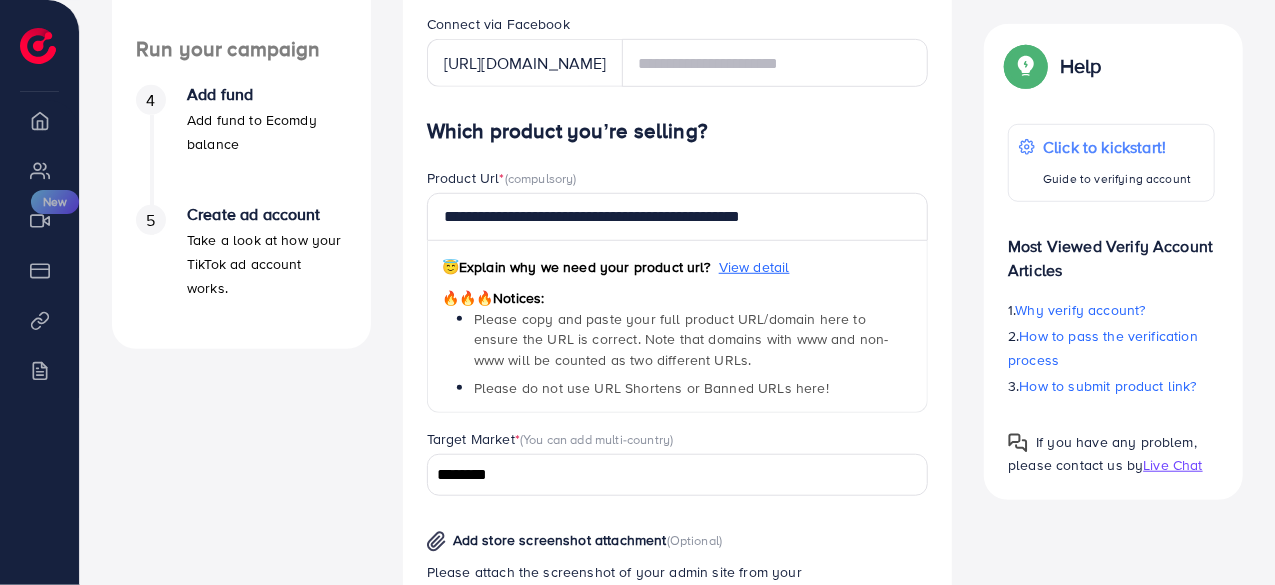 click on "A quick setup guide for your business.   Get started   Active 14 days free trial   FREE 1 ad account in the first 14 days.   2   Update Information   Information for run campaign.   3   Waiting verify information   Waiting for admin verify information.   Run your campaign   4   Add fund   Add fund to Ecomdy balance   5   Create ad account   Take a look at how your TikTok ad account works." at bounding box center [241, 321] 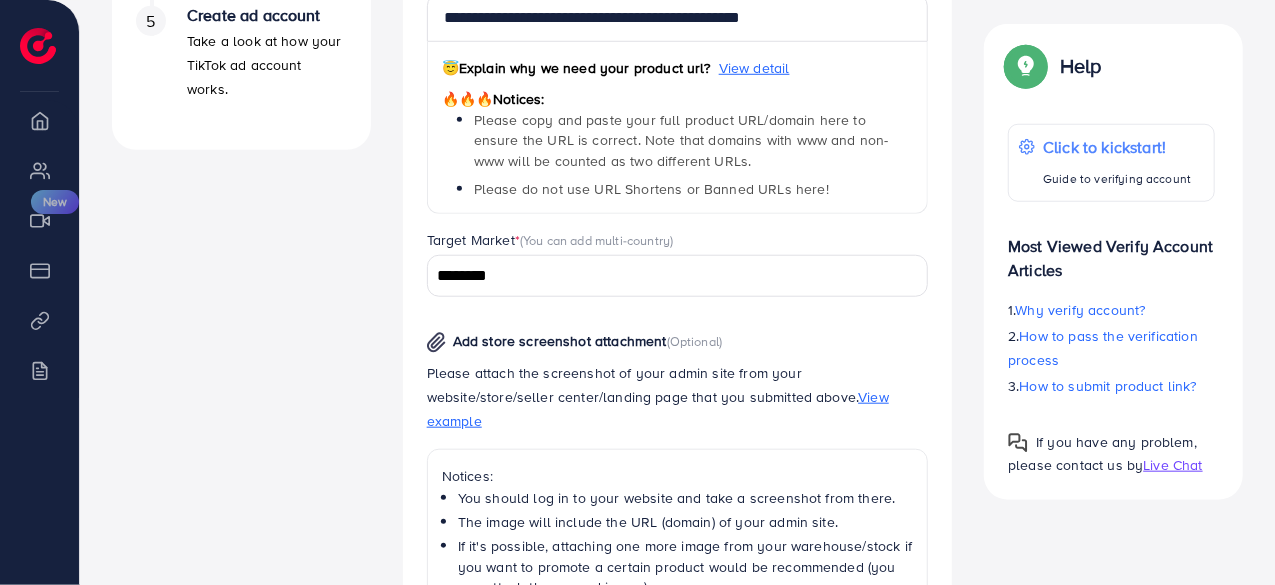 scroll, scrollTop: 800, scrollLeft: 0, axis: vertical 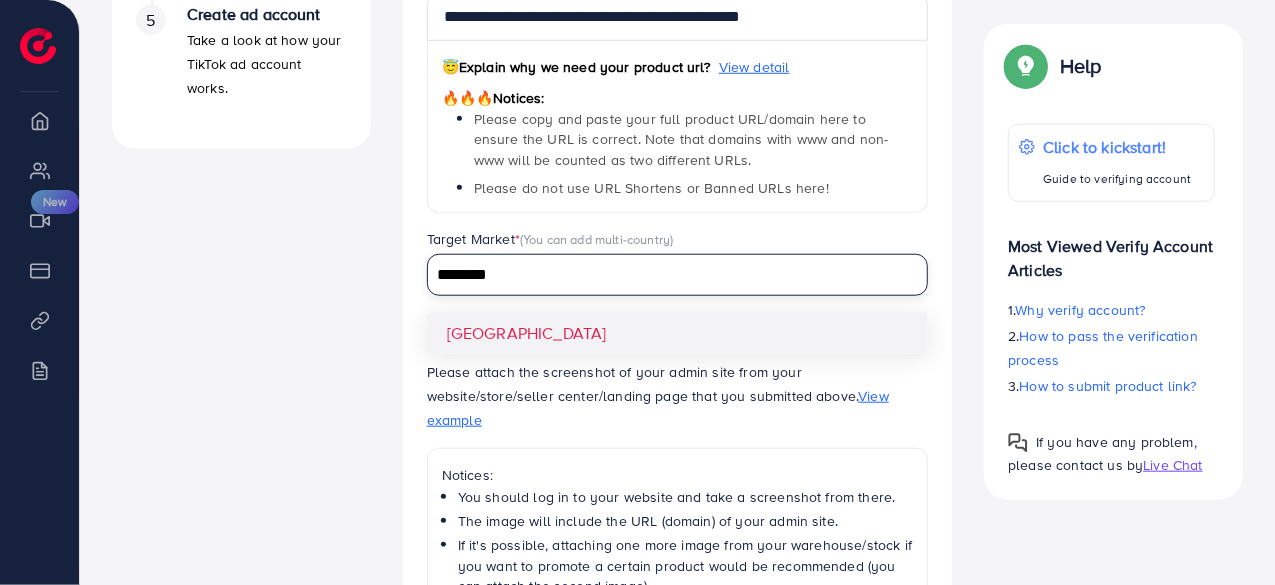 click on "********" at bounding box center [666, 275] 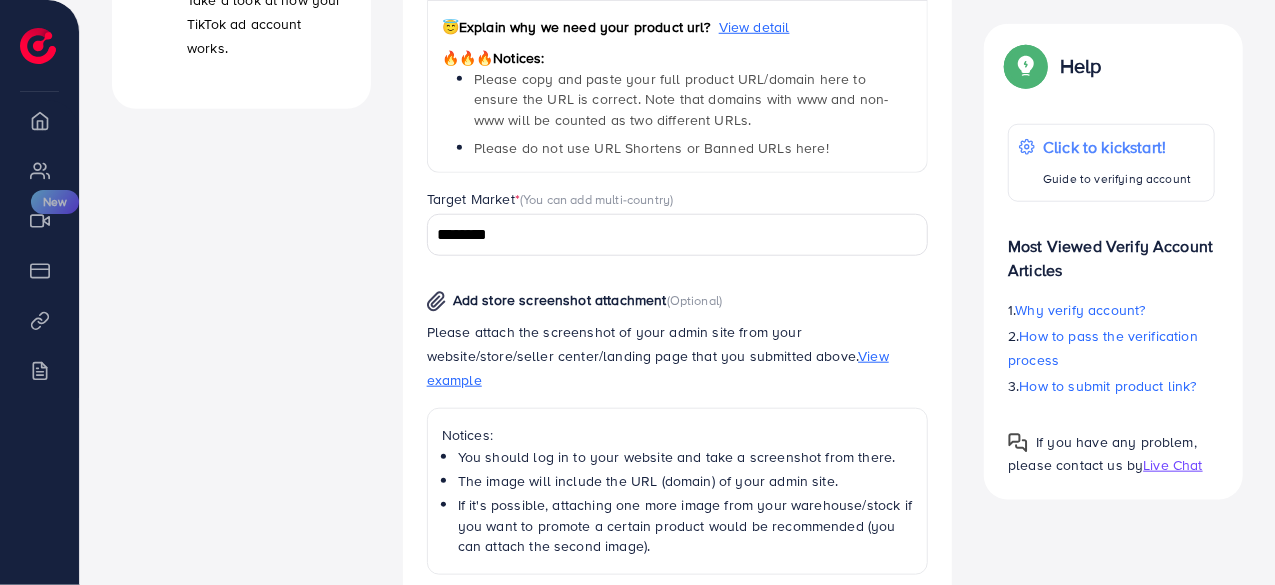 scroll, scrollTop: 940, scrollLeft: 0, axis: vertical 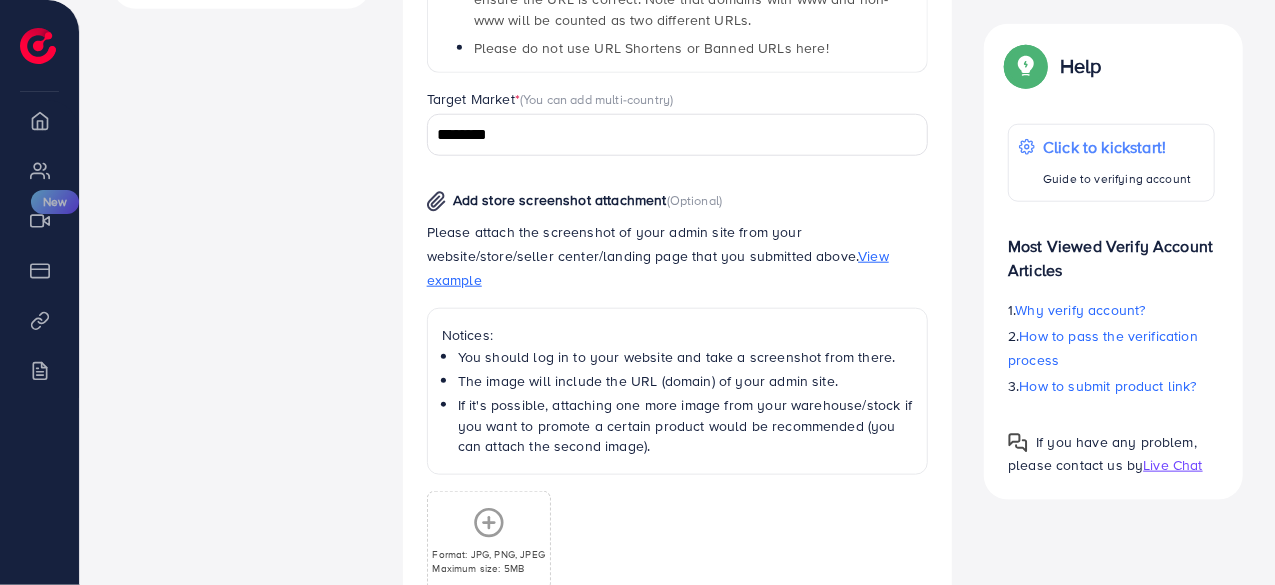 click on "View example" at bounding box center [658, 268] 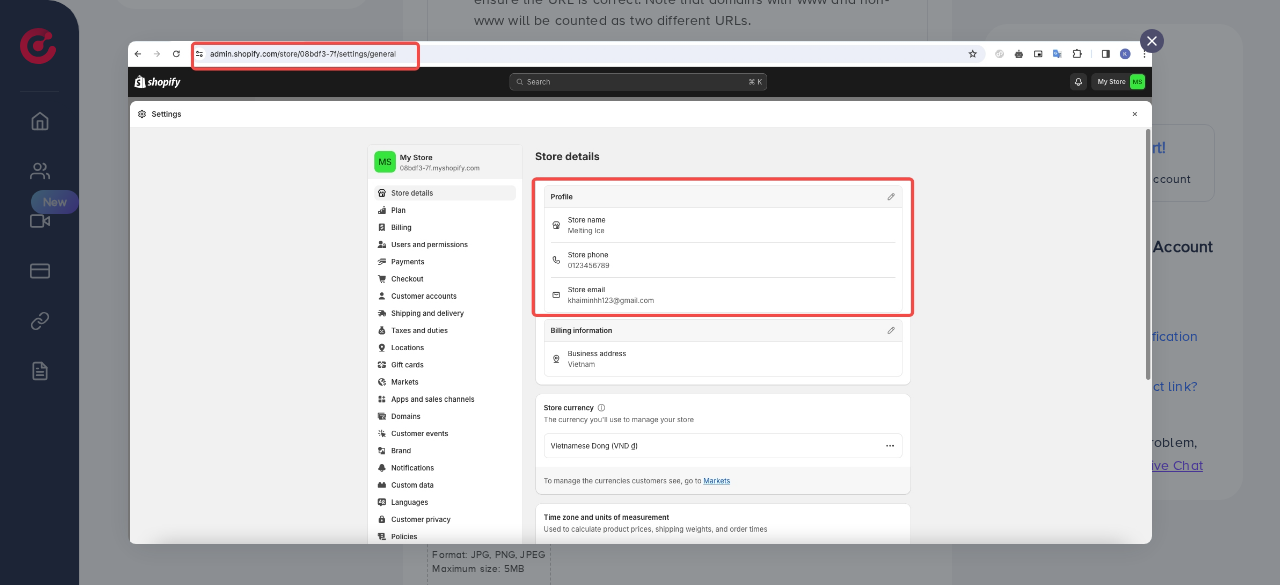 click 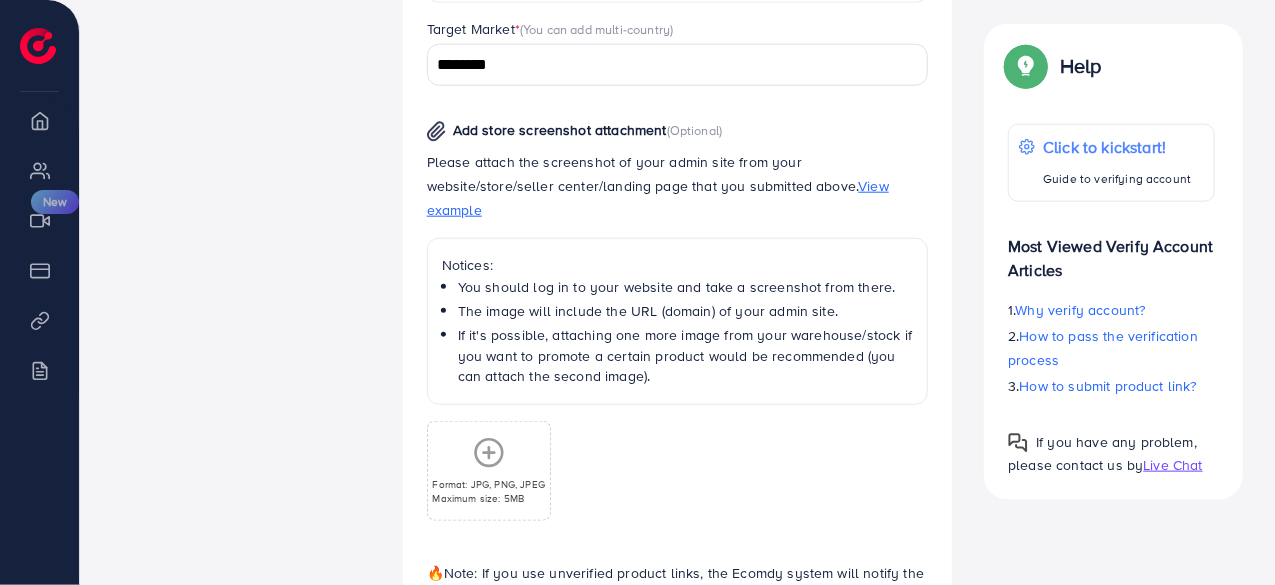 scroll, scrollTop: 1040, scrollLeft: 0, axis: vertical 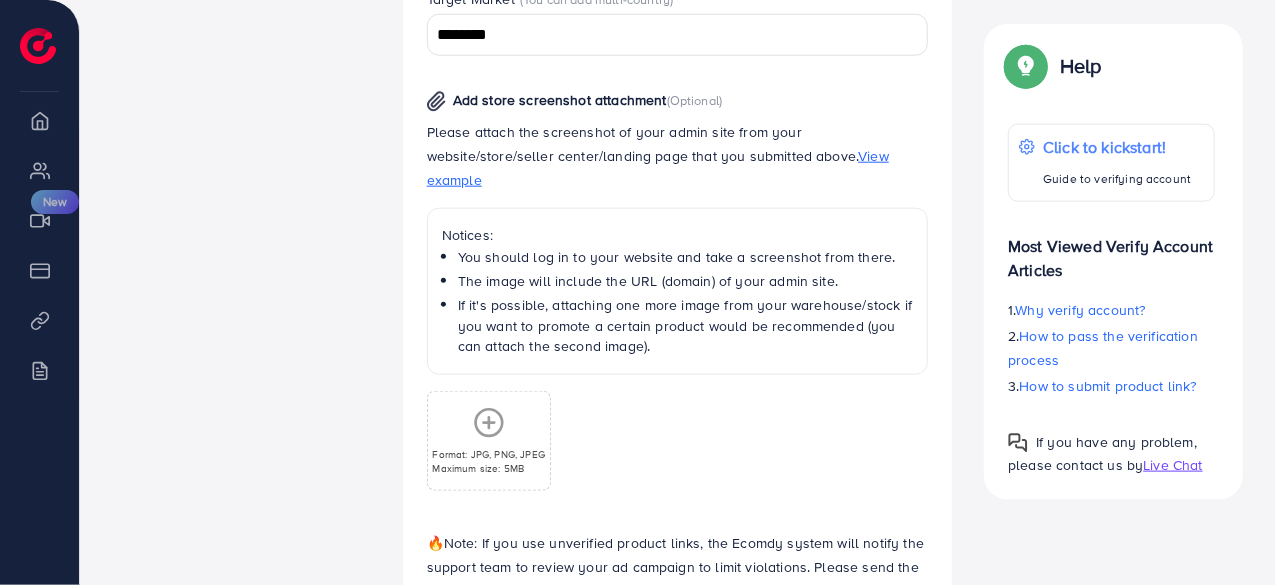 click 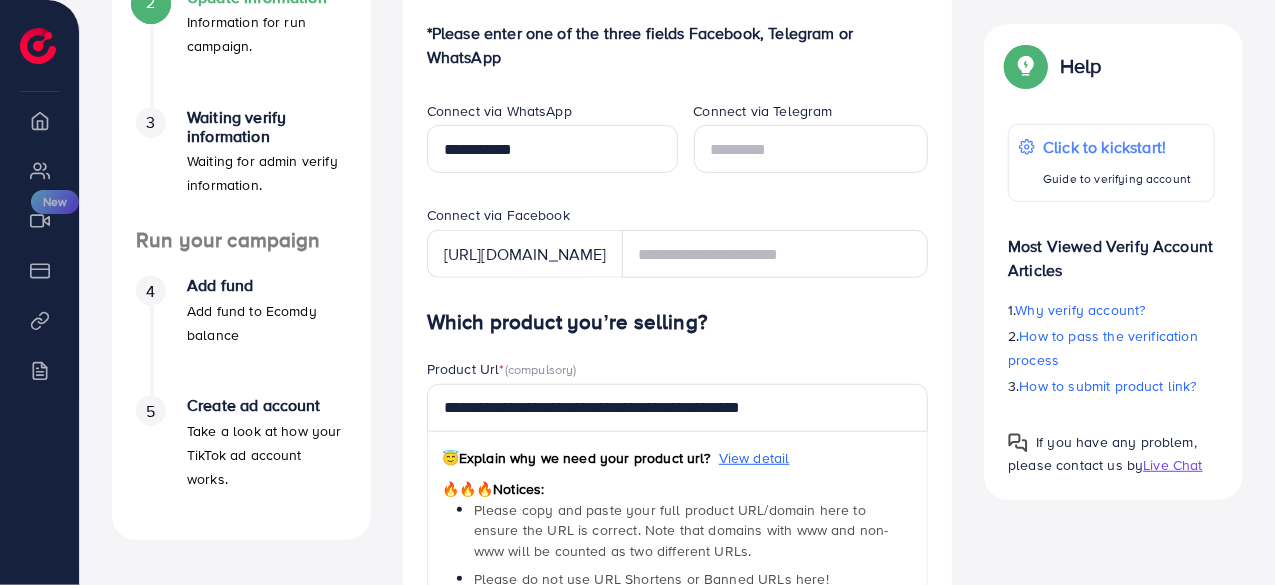 scroll, scrollTop: 440, scrollLeft: 0, axis: vertical 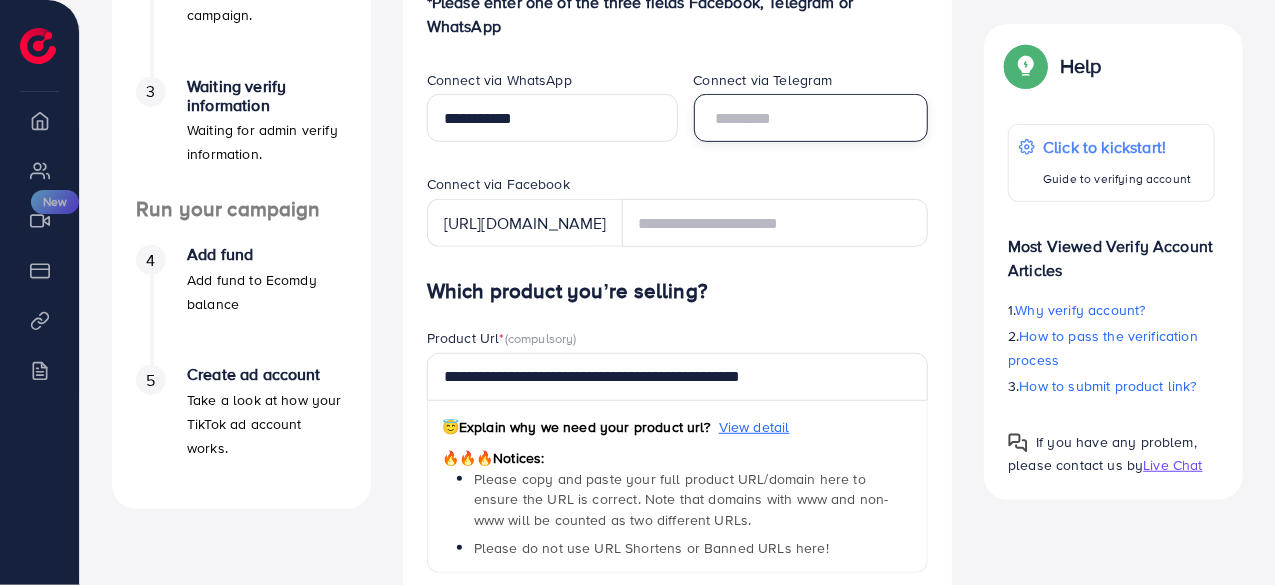 click at bounding box center (811, 118) 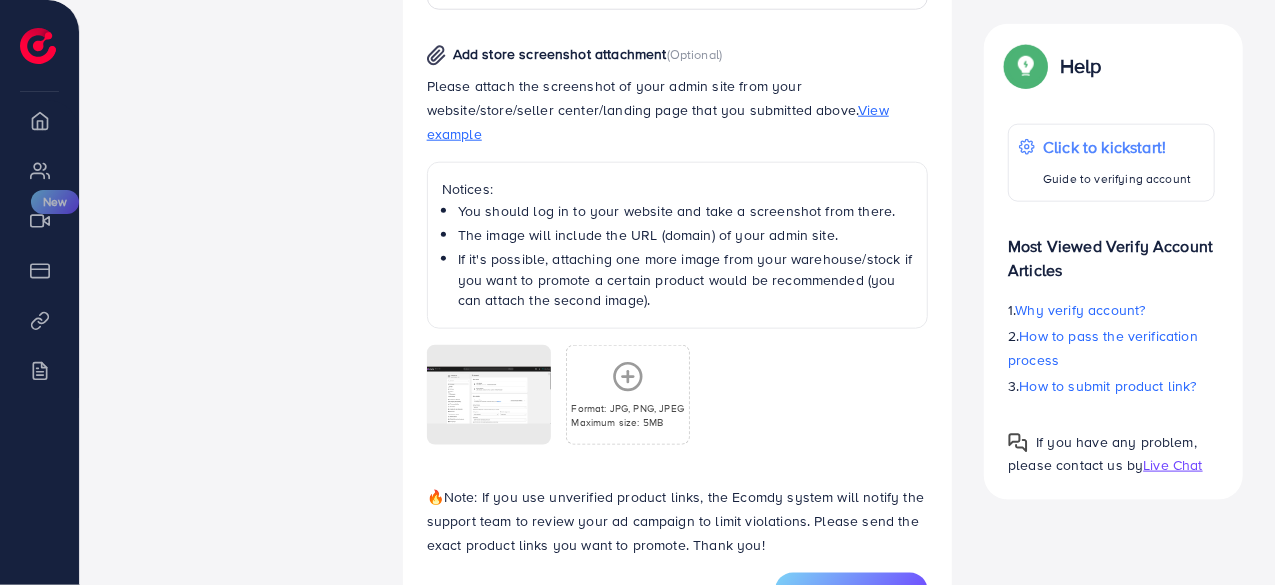 scroll, scrollTop: 1140, scrollLeft: 0, axis: vertical 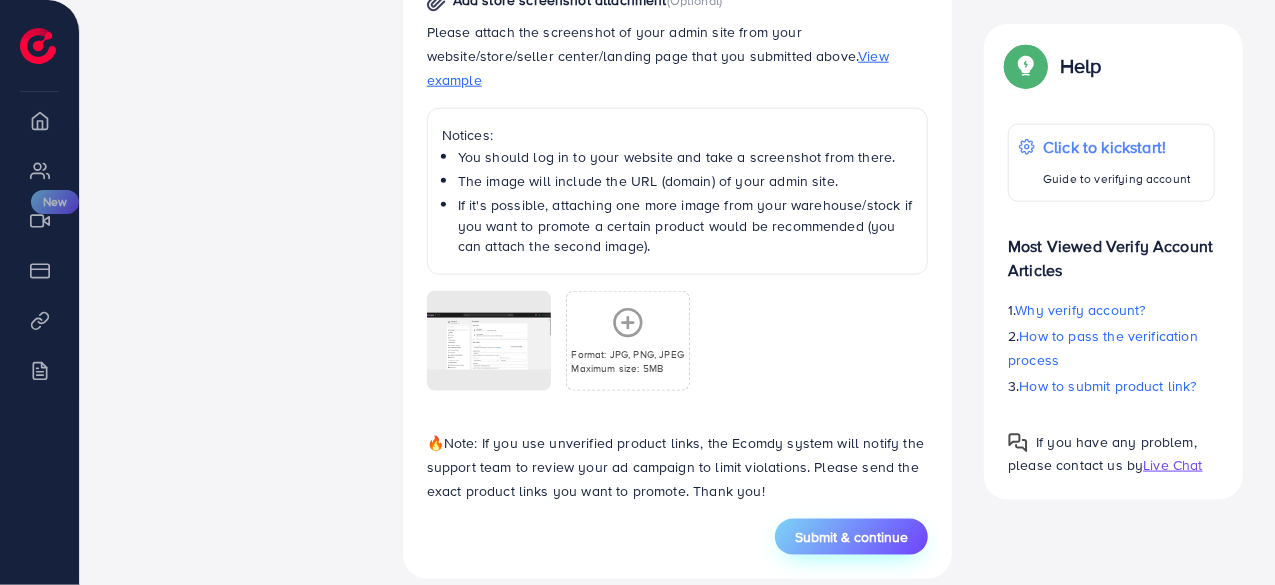 click on "Submit & continue" at bounding box center [851, 537] 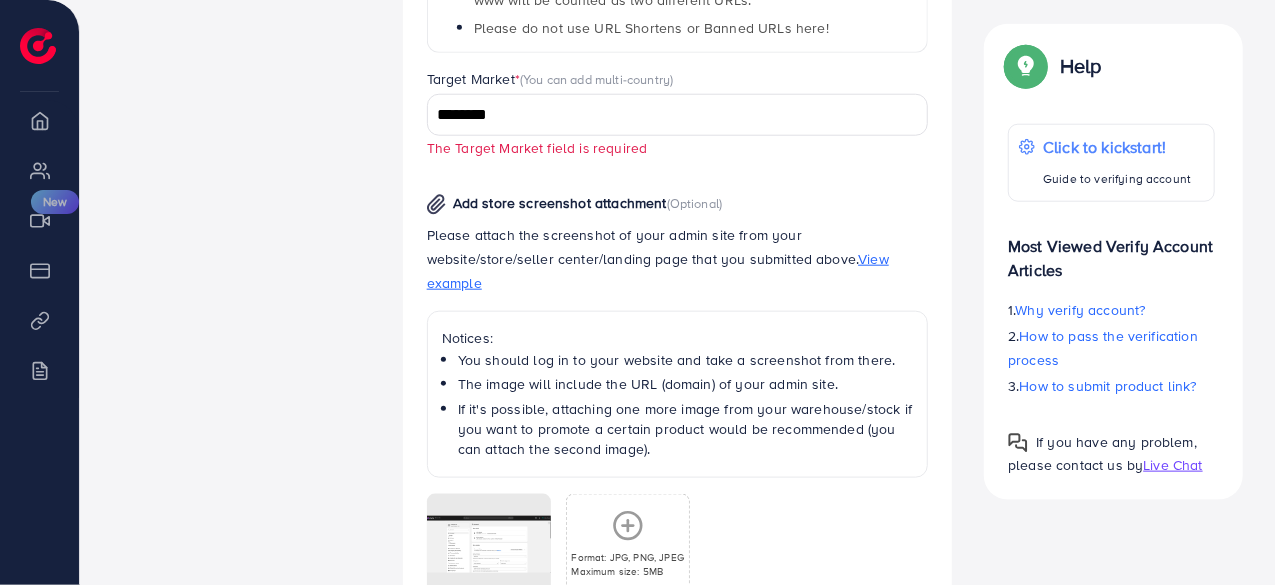 scroll, scrollTop: 929, scrollLeft: 0, axis: vertical 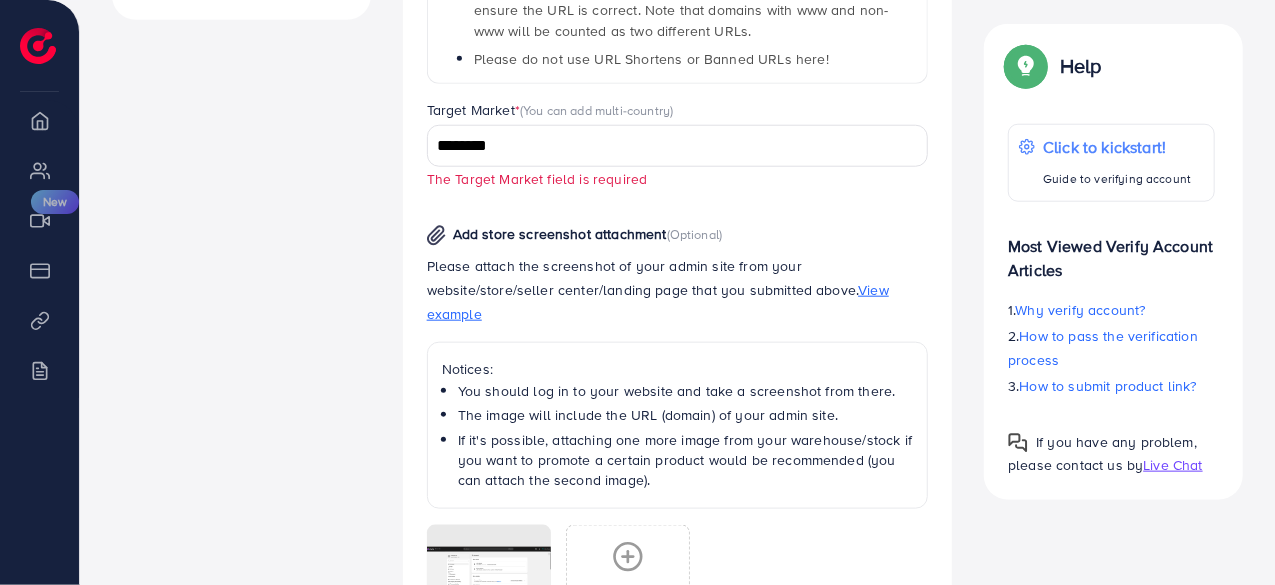 click on "********" at bounding box center (666, 146) 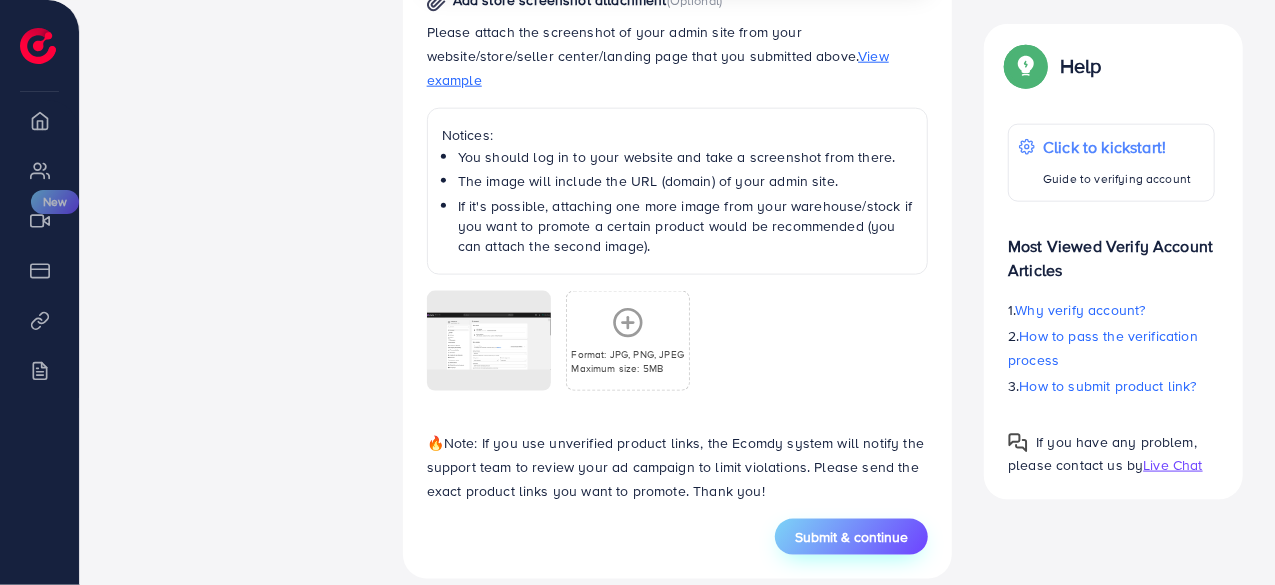 click on "Submit & continue" at bounding box center (851, 537) 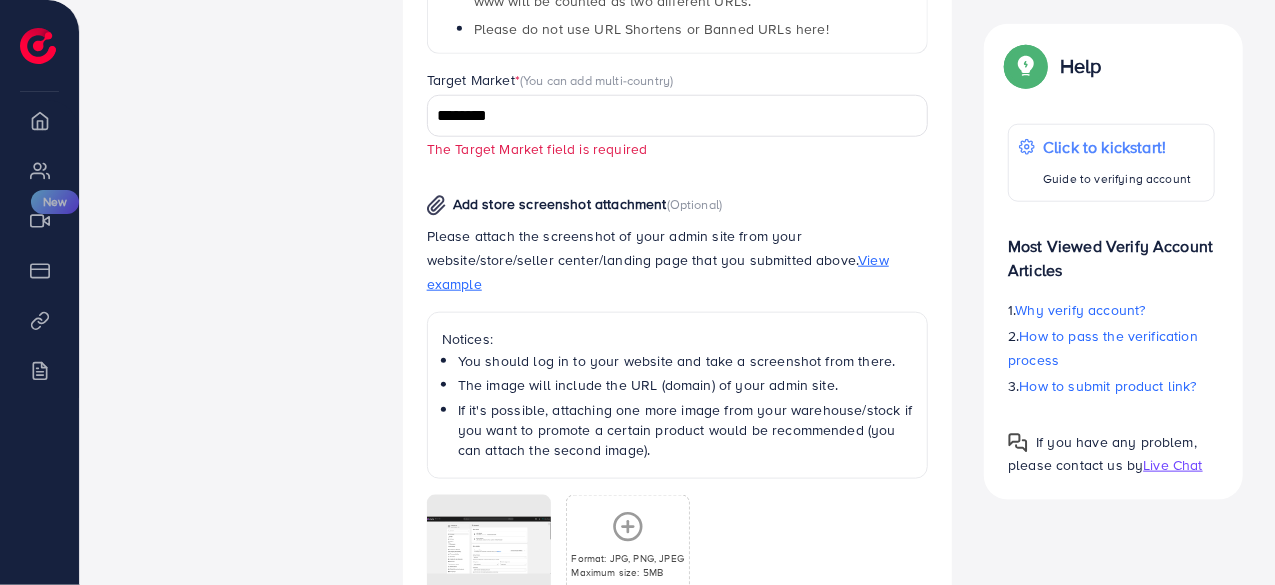 scroll, scrollTop: 929, scrollLeft: 0, axis: vertical 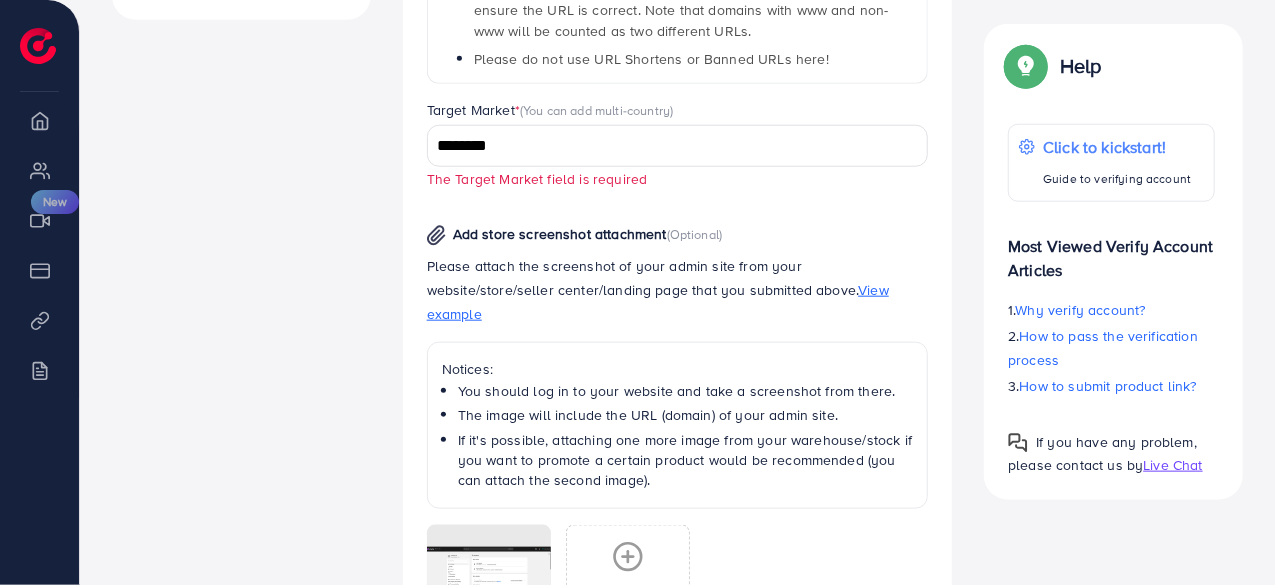 click on "********" at bounding box center (666, 146) 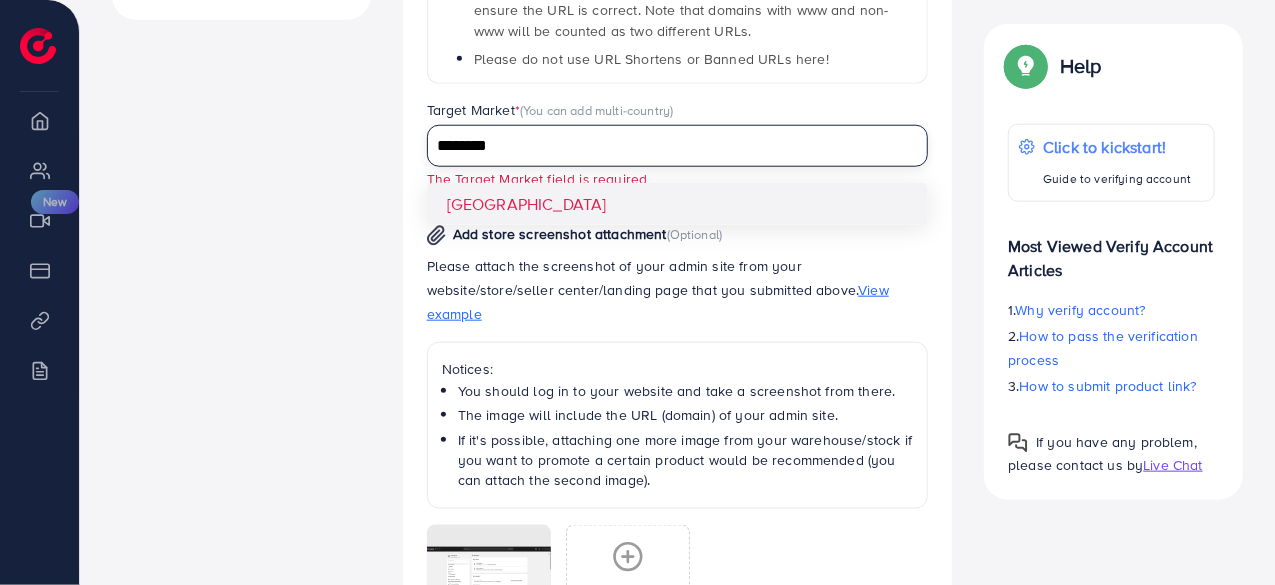 drag, startPoint x: 520, startPoint y: 148, endPoint x: 432, endPoint y: 151, distance: 88.051125 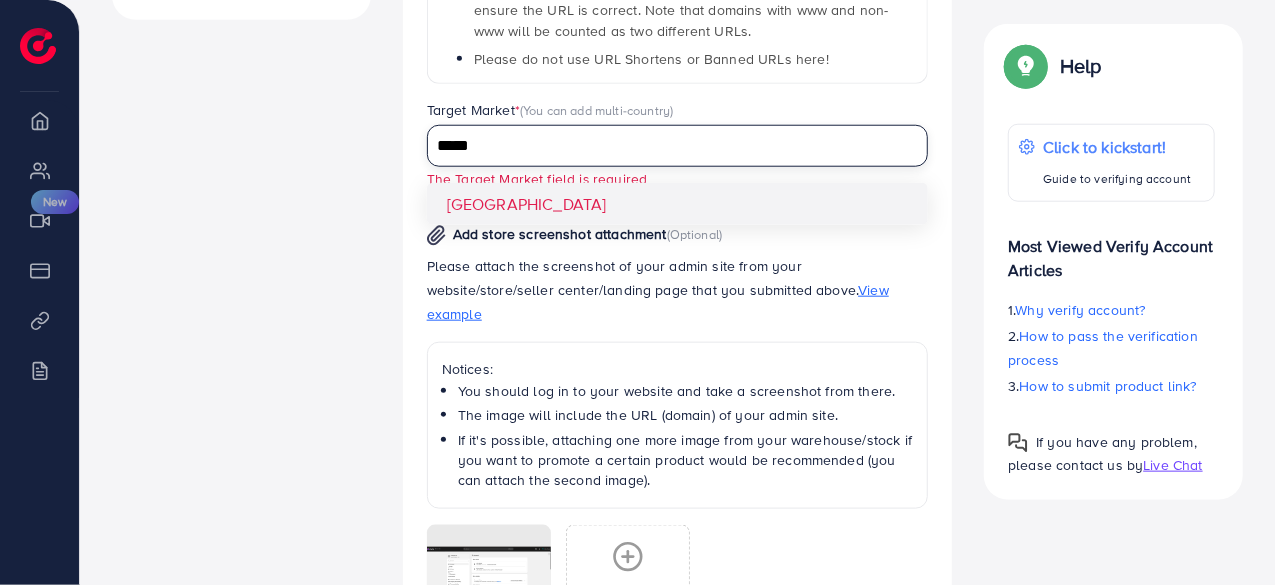 type on "*****" 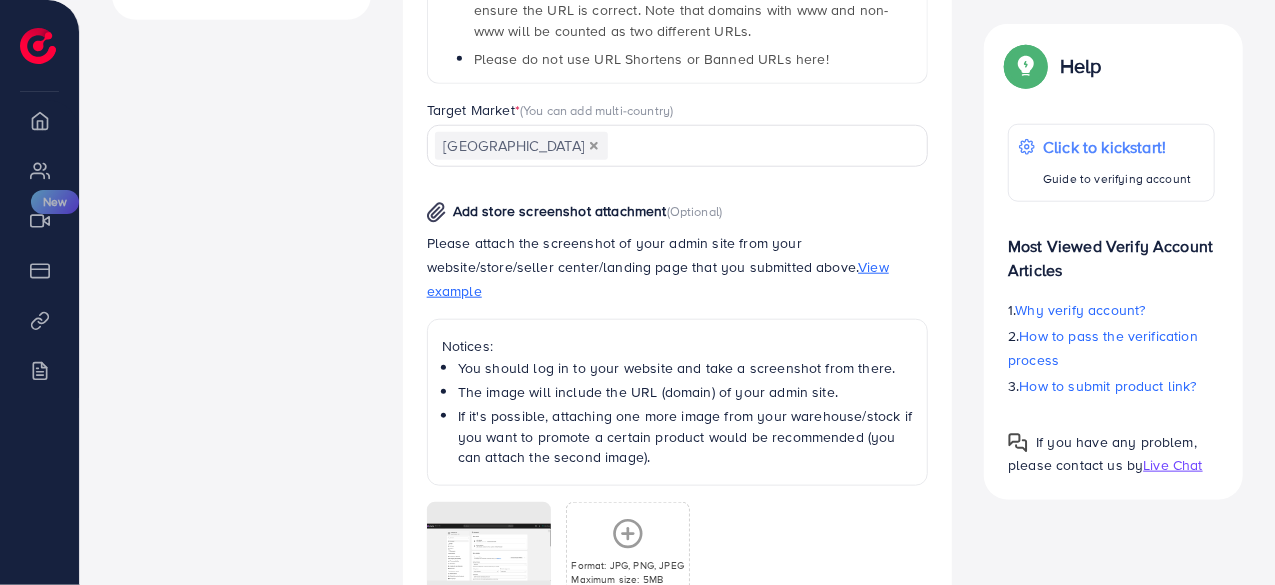 click on "**********" at bounding box center (678, 260) 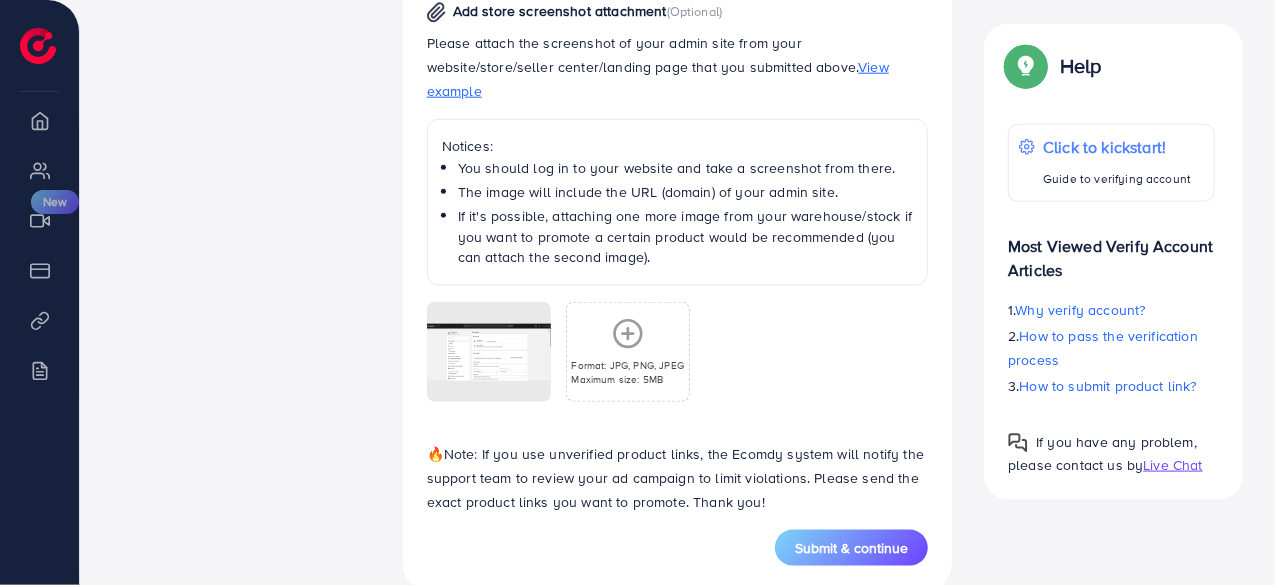 scroll, scrollTop: 1140, scrollLeft: 0, axis: vertical 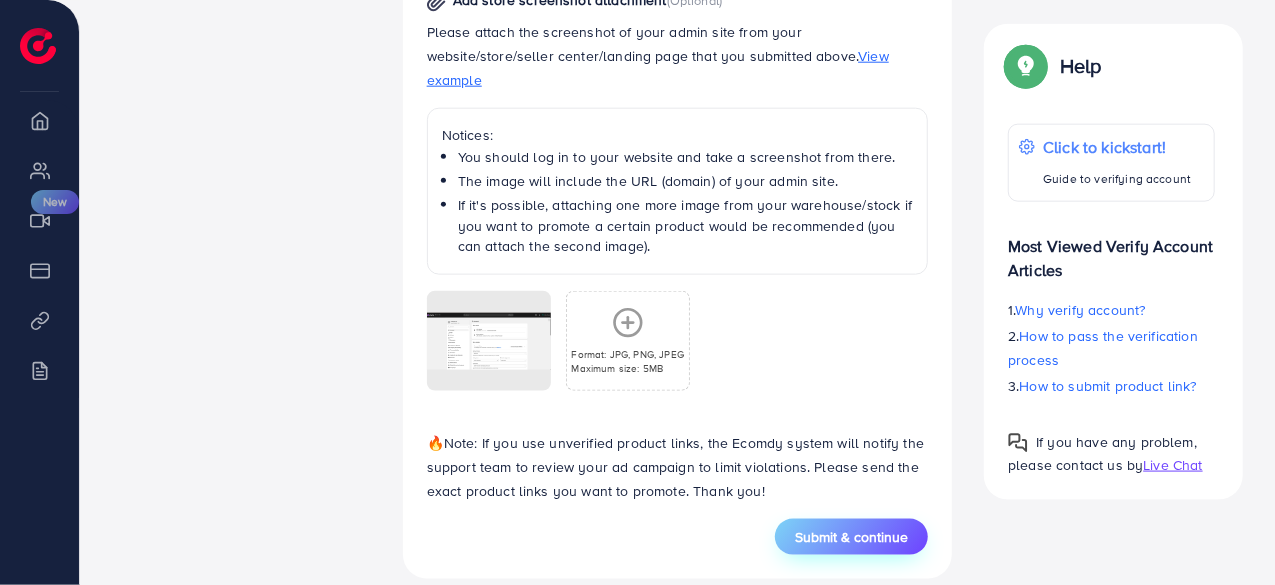 click on "Submit & continue" at bounding box center (851, 537) 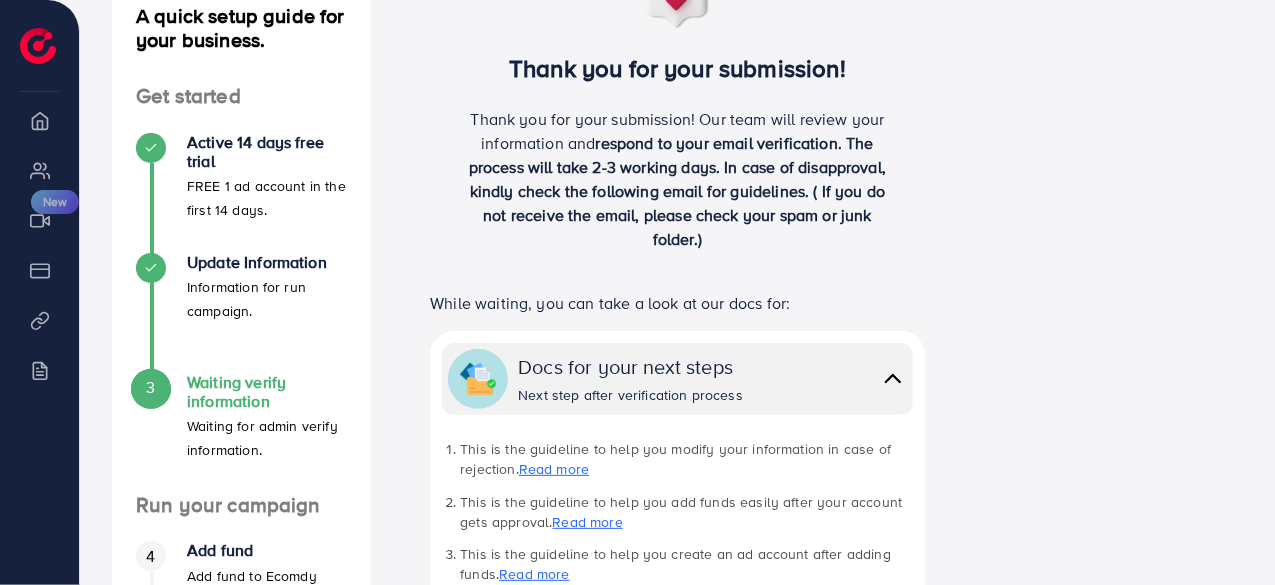 scroll, scrollTop: 0, scrollLeft: 0, axis: both 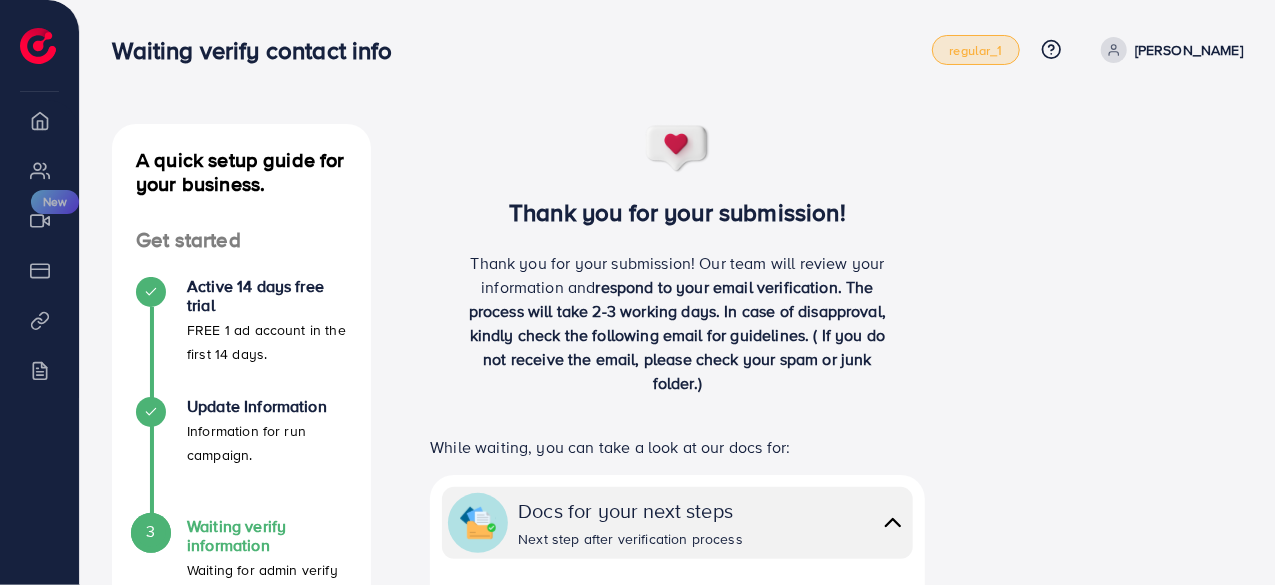 click on "regular_1" at bounding box center [975, 50] 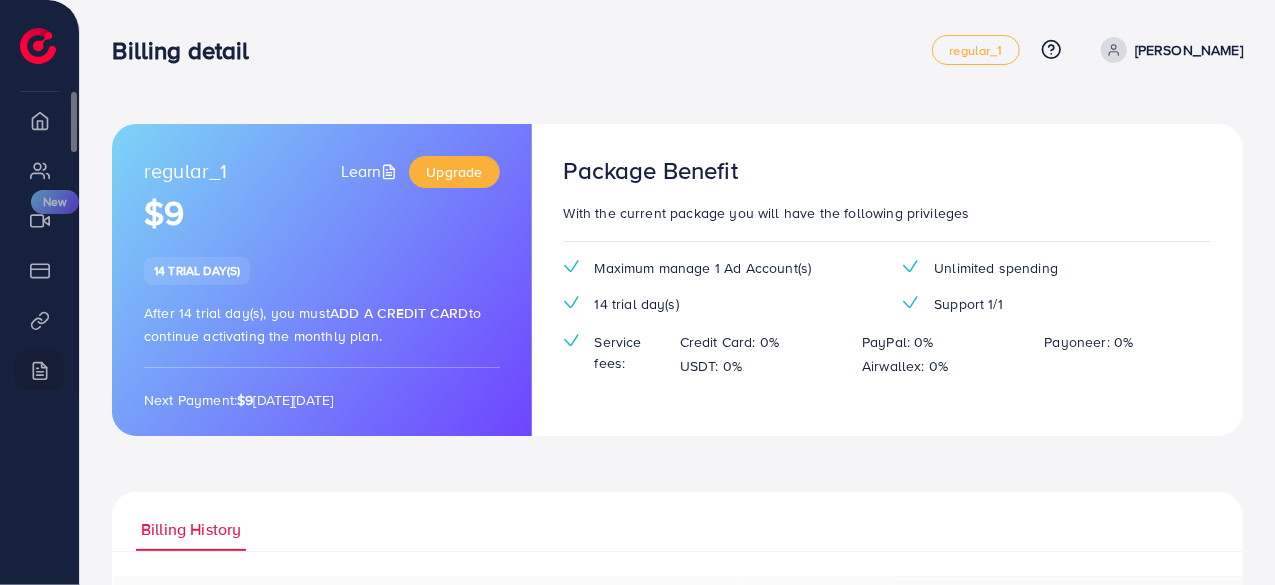 click on "Overview" at bounding box center [39, 120] 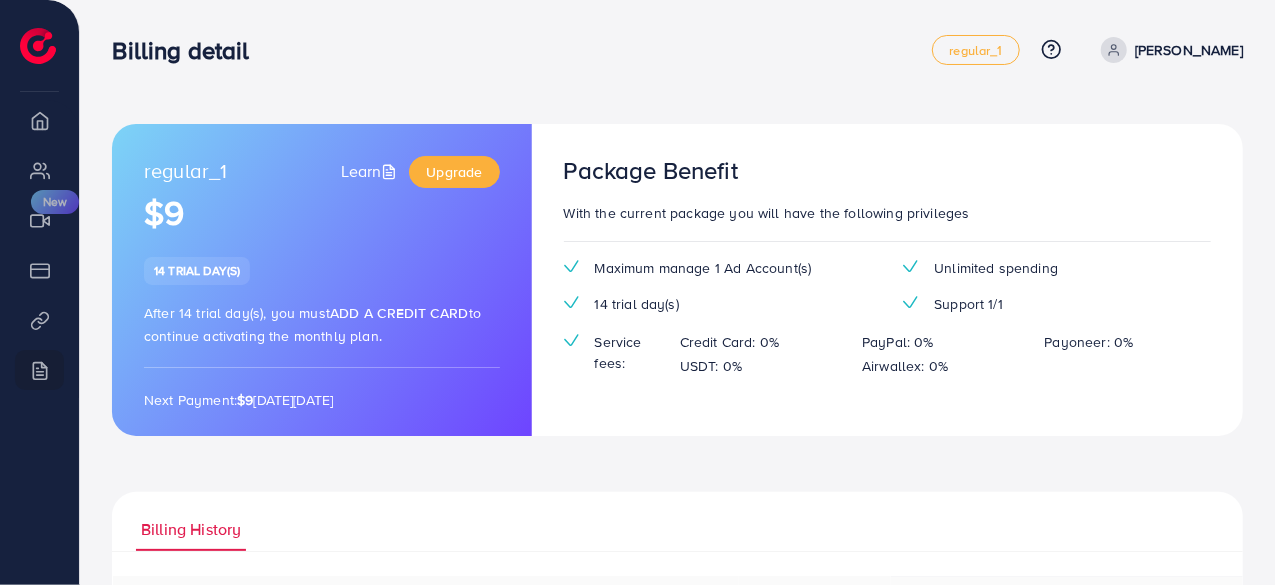 click at bounding box center (38, 46) 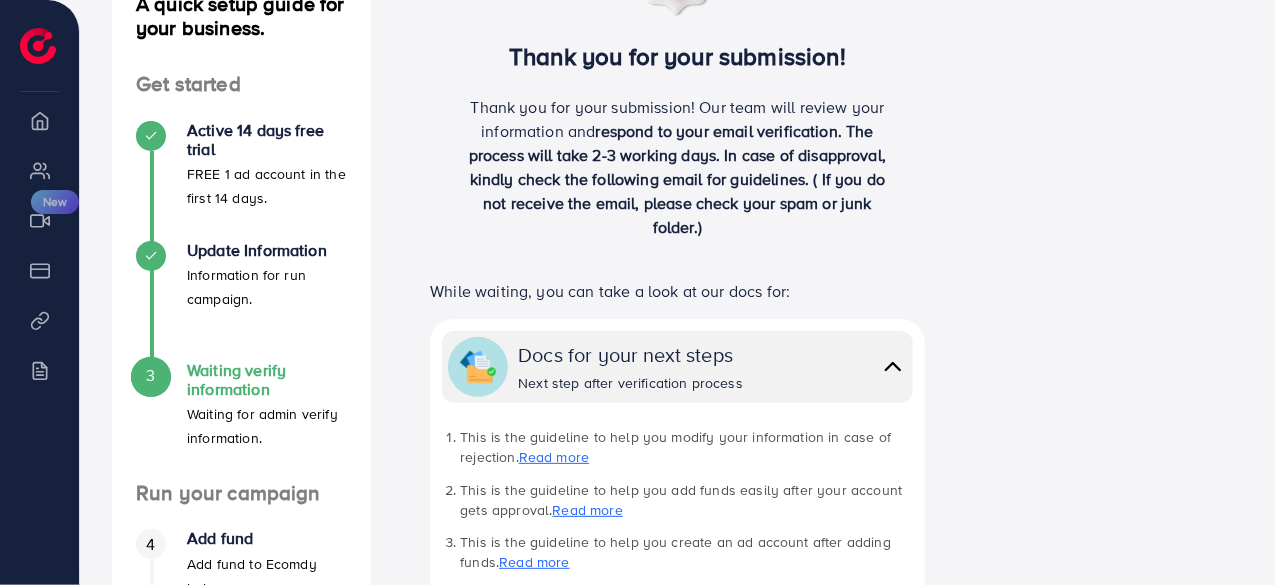 scroll, scrollTop: 156, scrollLeft: 0, axis: vertical 